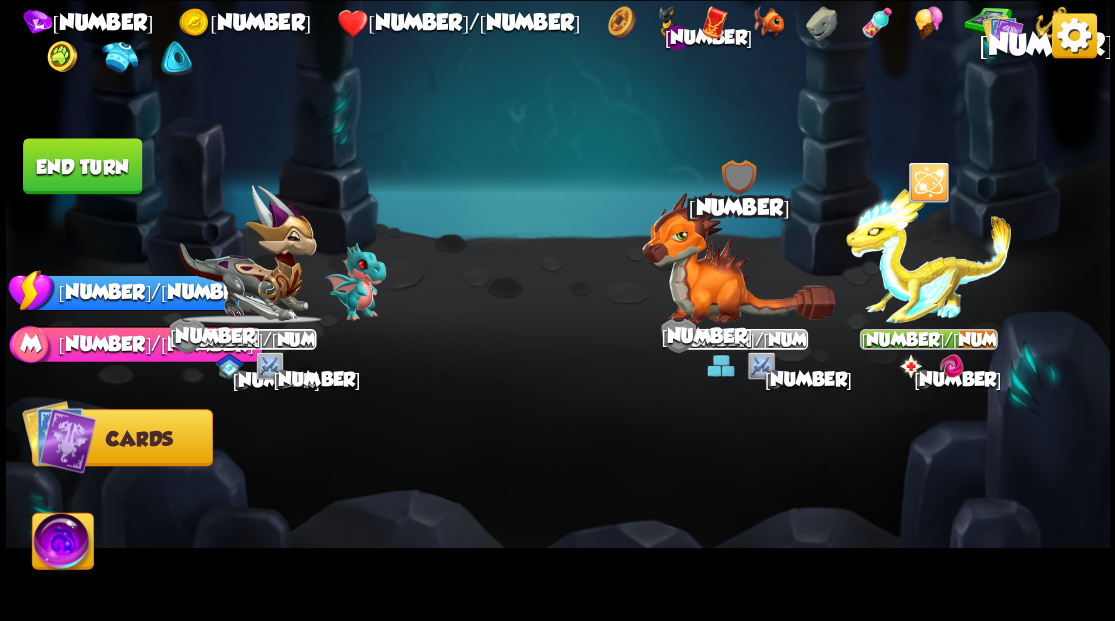 scroll, scrollTop: 0, scrollLeft: 0, axis: both 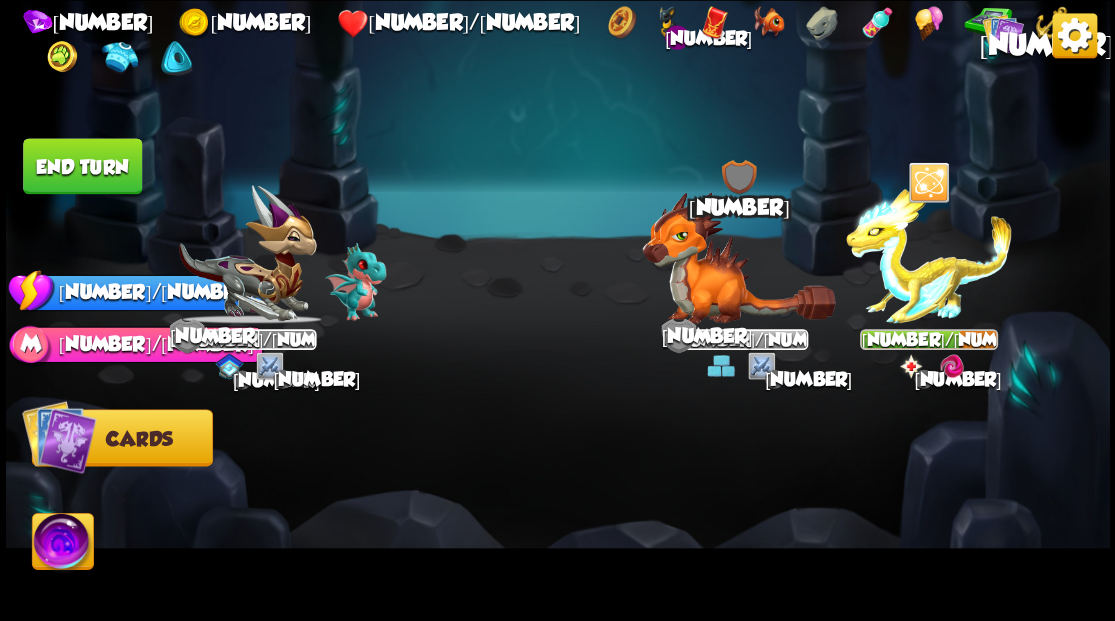 click on "End turn" at bounding box center (82, 166) 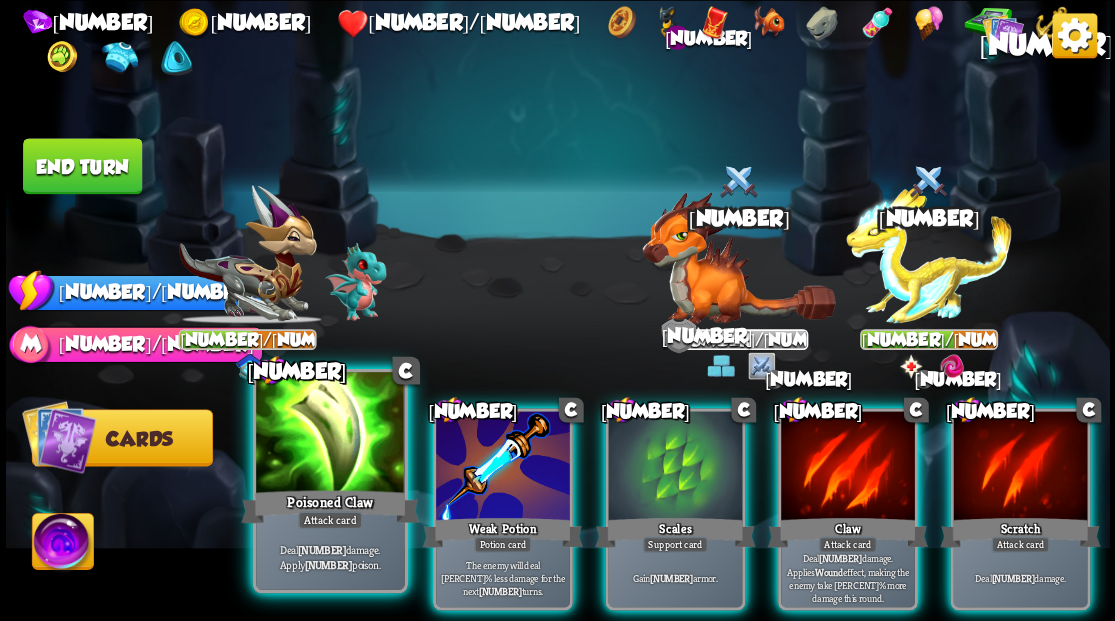 click at bounding box center (330, 434) 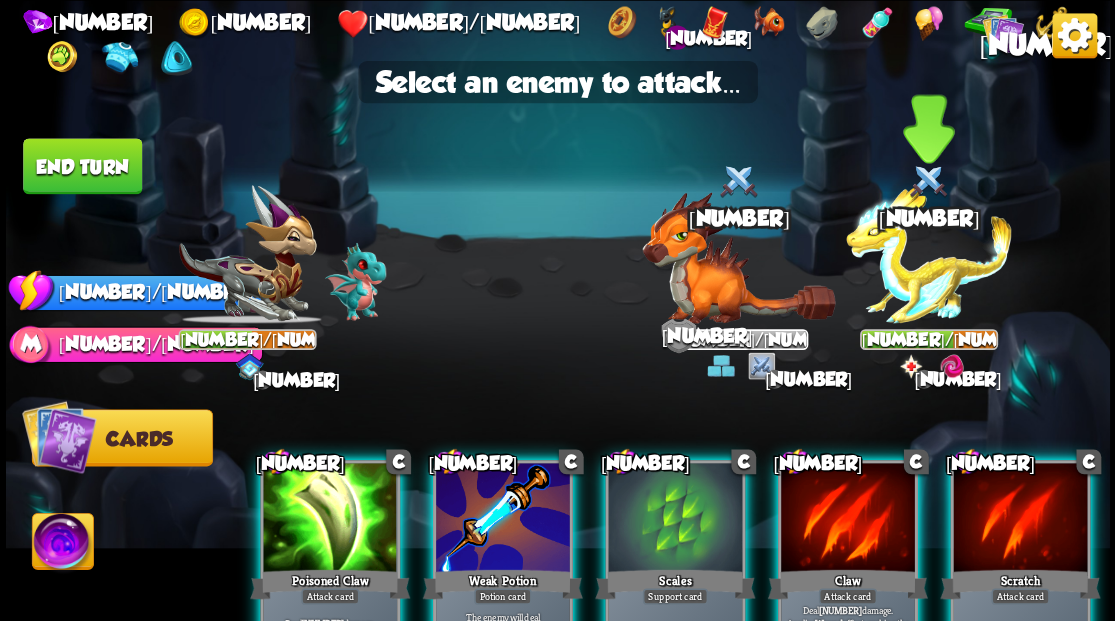 click at bounding box center [929, 254] 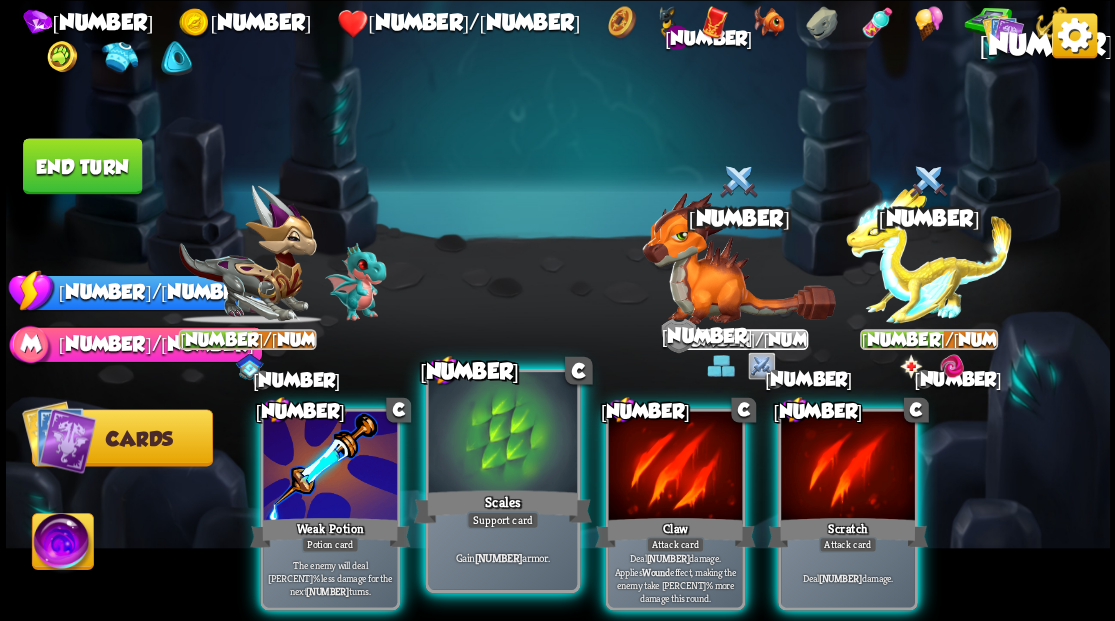 click at bounding box center (330, 467) 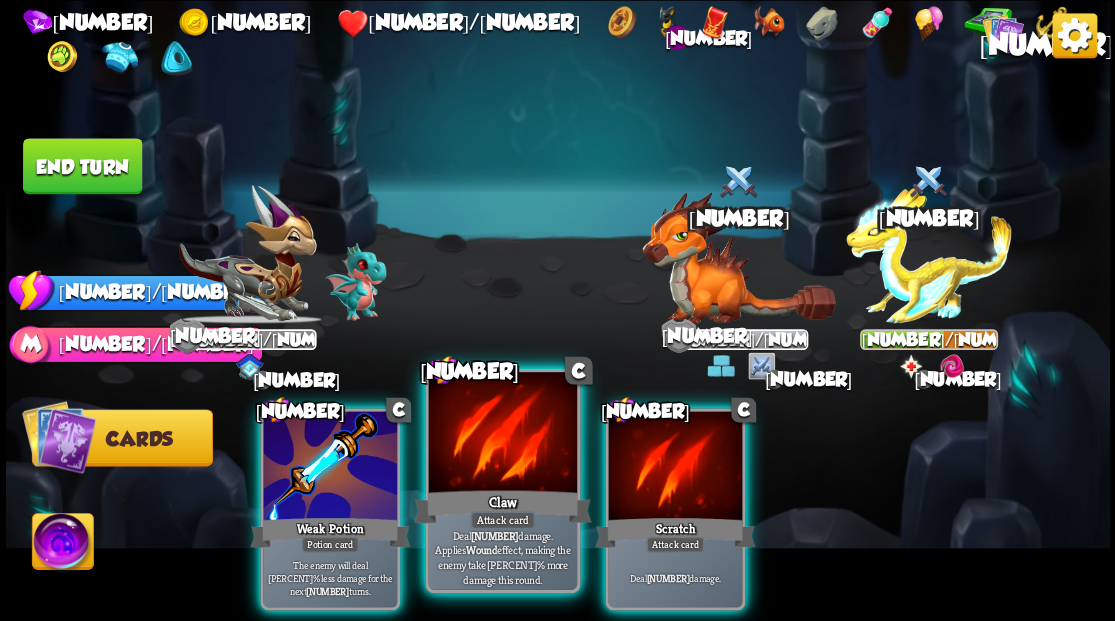 click at bounding box center (330, 467) 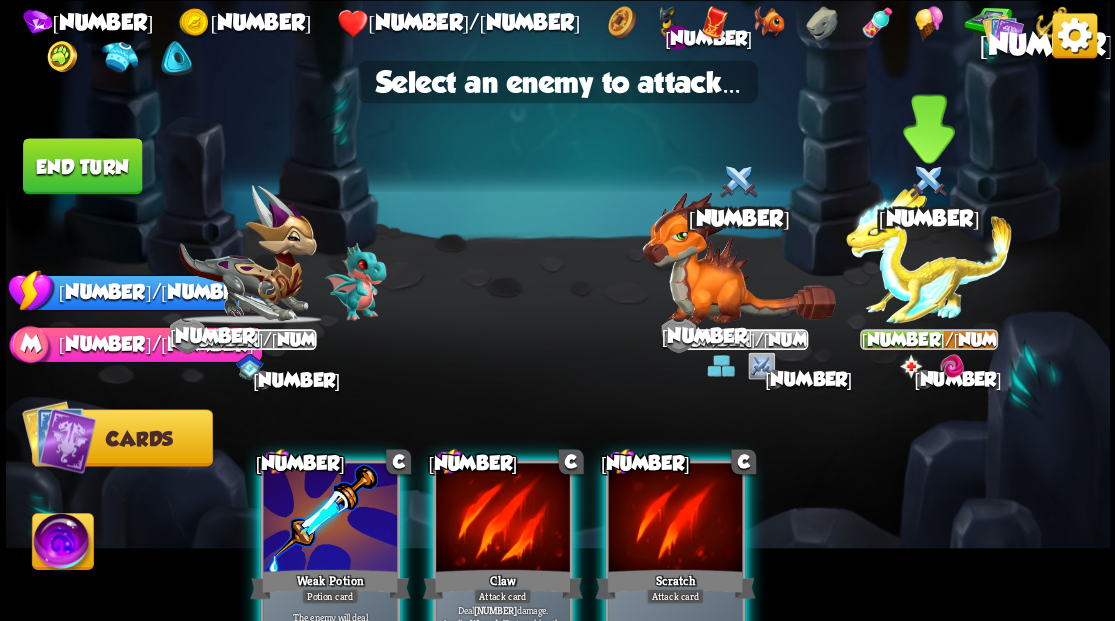 click at bounding box center (929, 254) 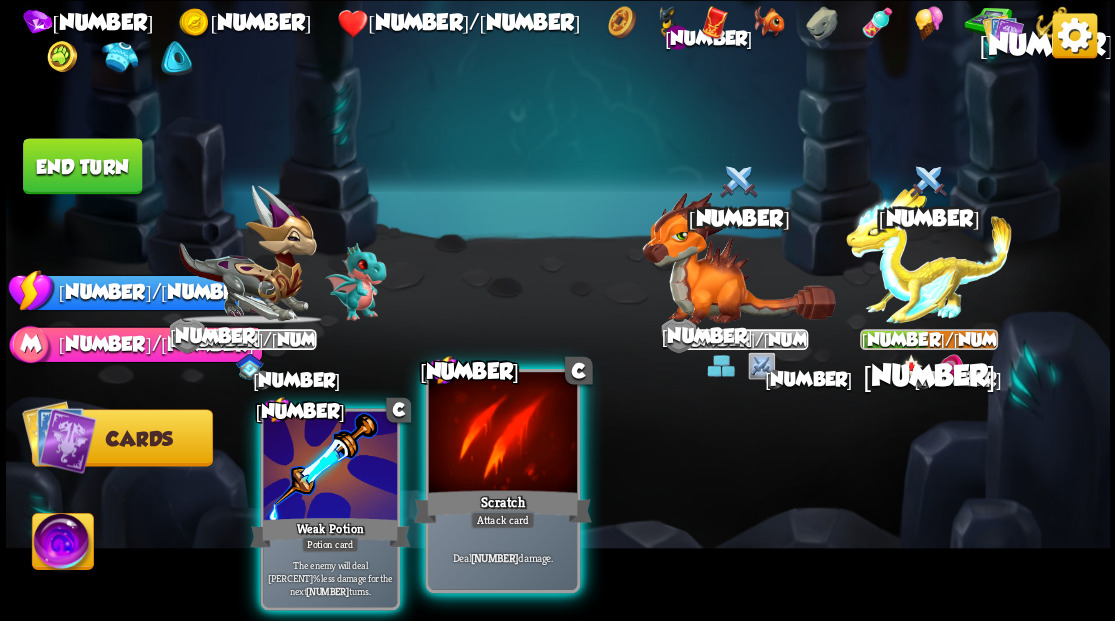 click at bounding box center (330, 467) 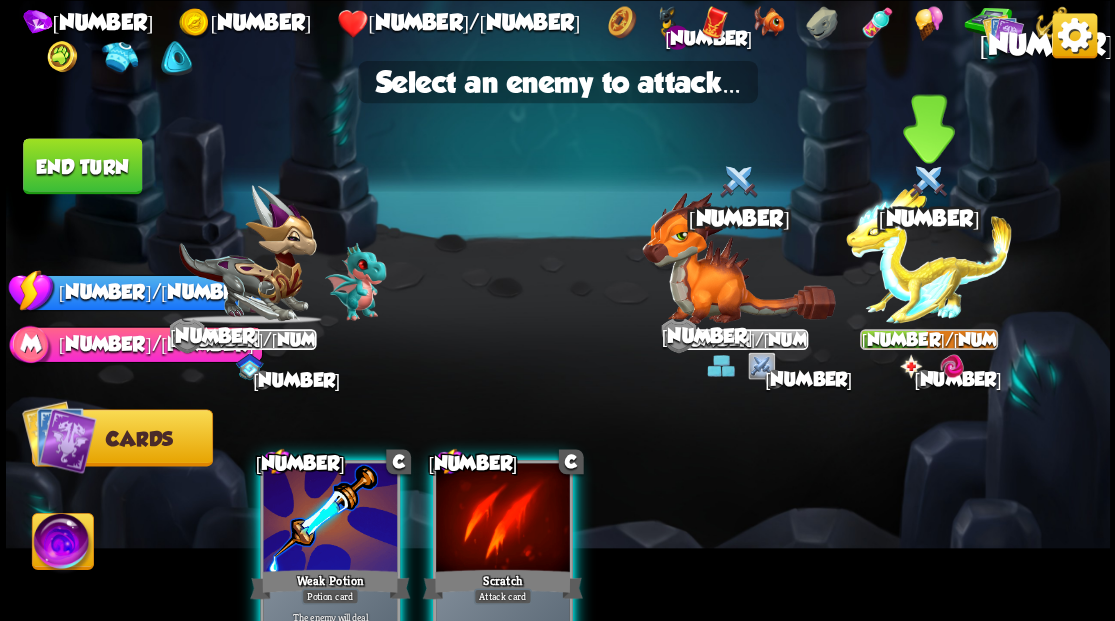click at bounding box center [929, 254] 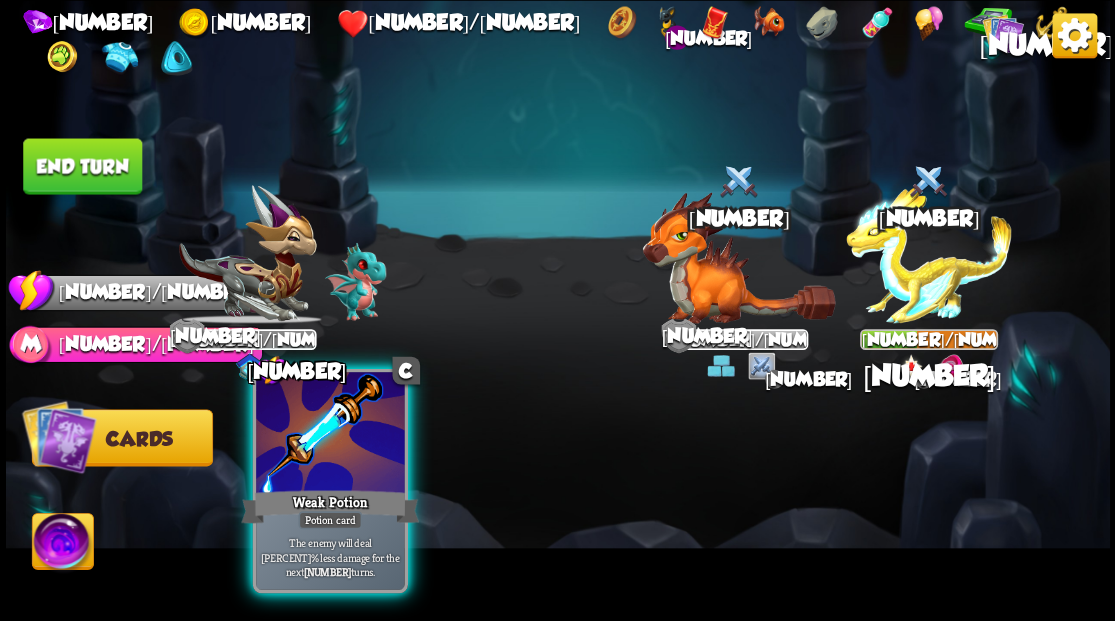 click at bounding box center (330, 434) 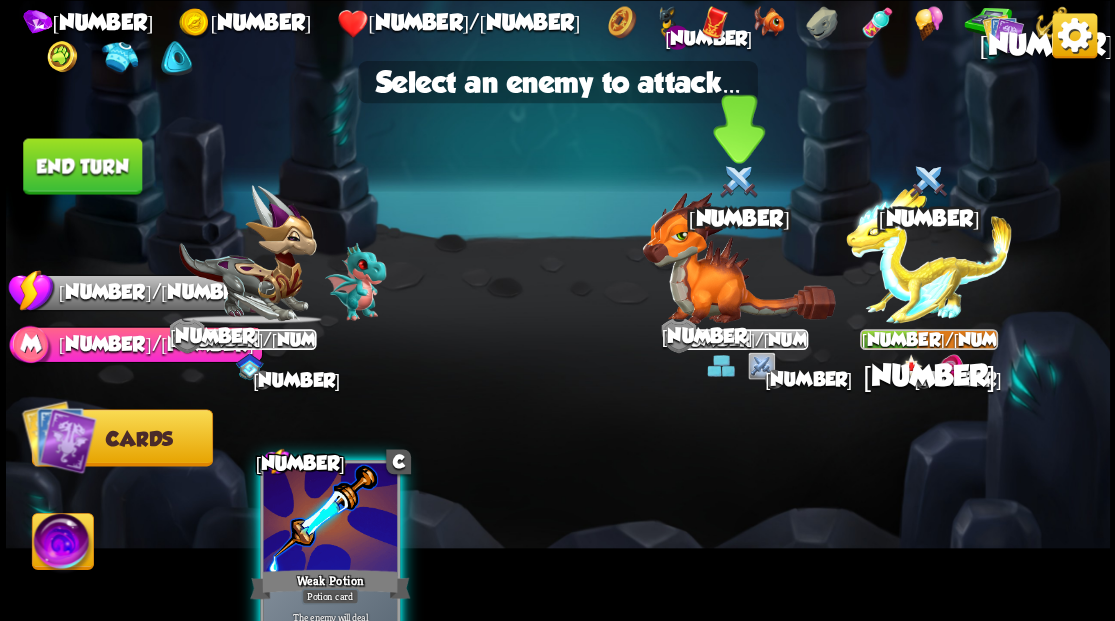 click at bounding box center (929, 254) 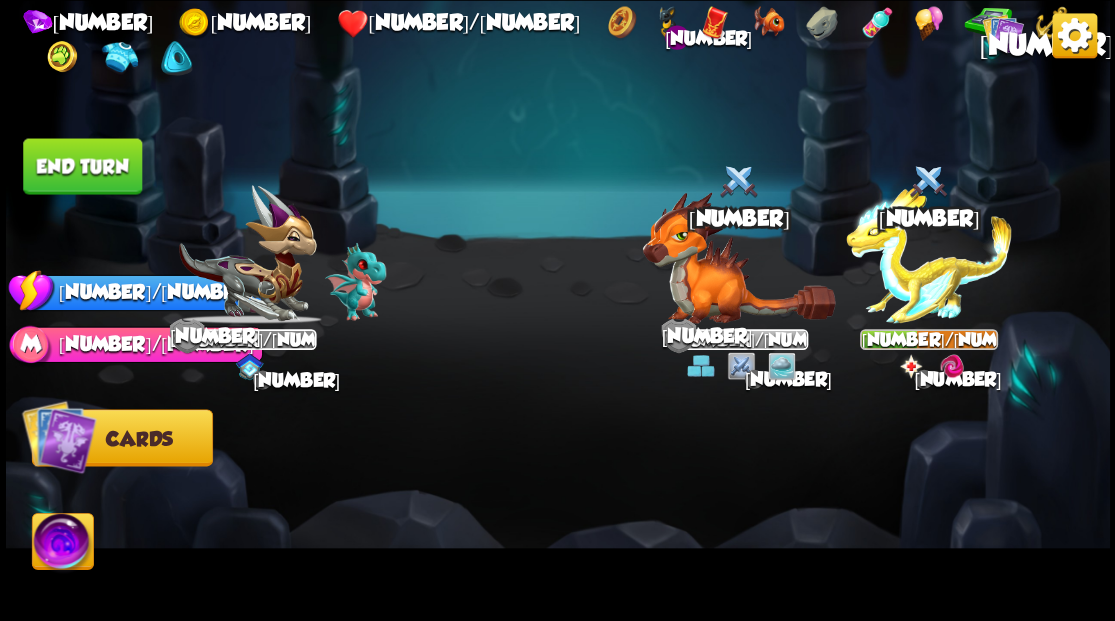 click on "End turn" at bounding box center [82, 166] 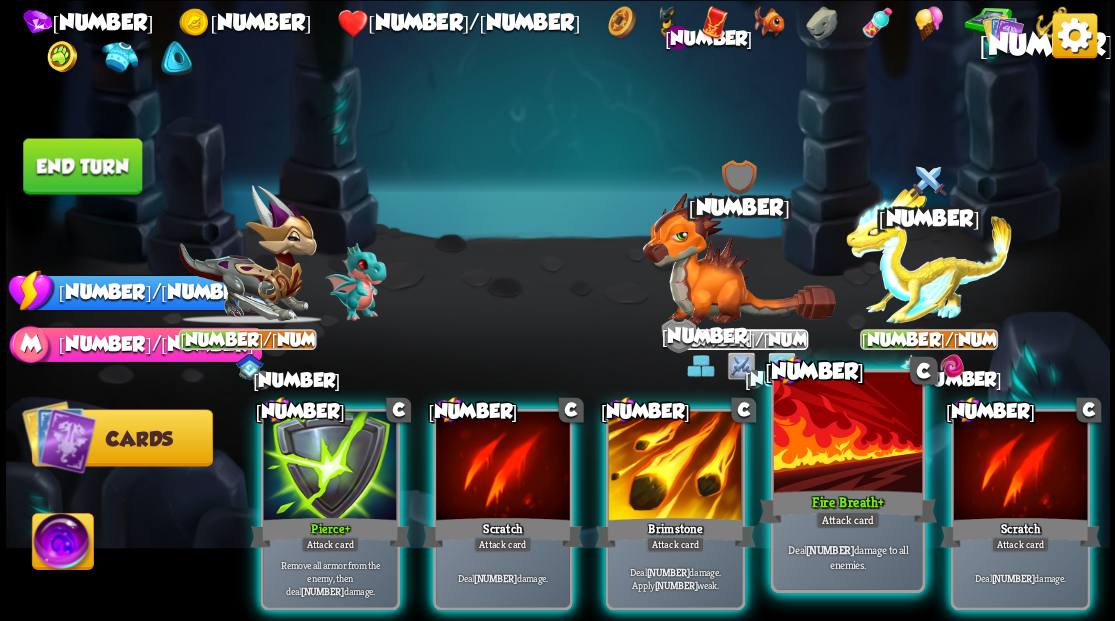 click at bounding box center (330, 467) 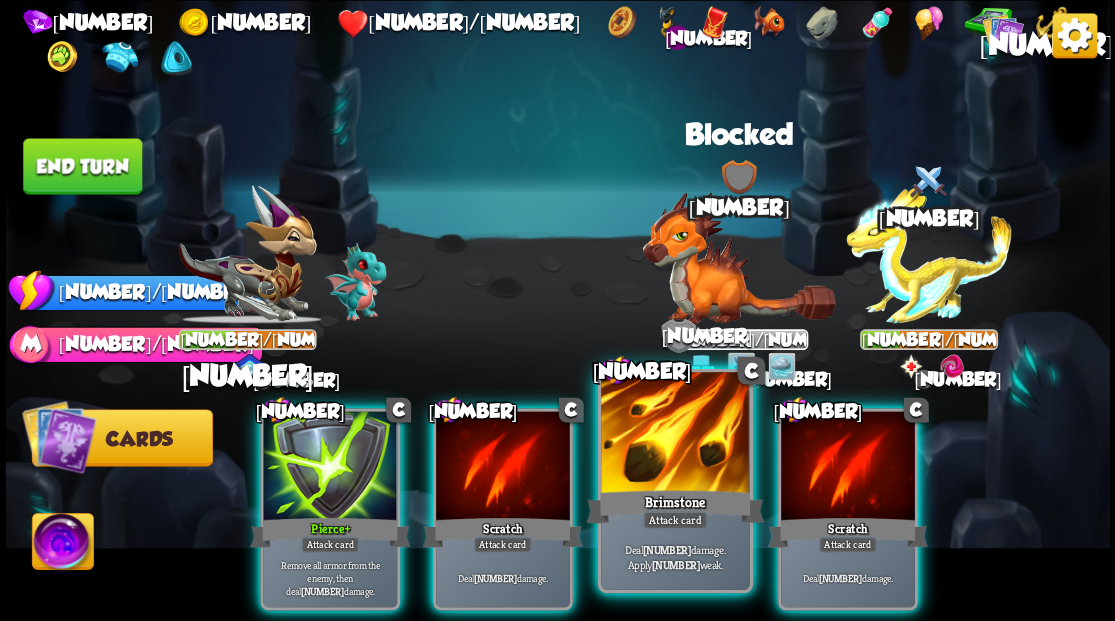 click at bounding box center (330, 467) 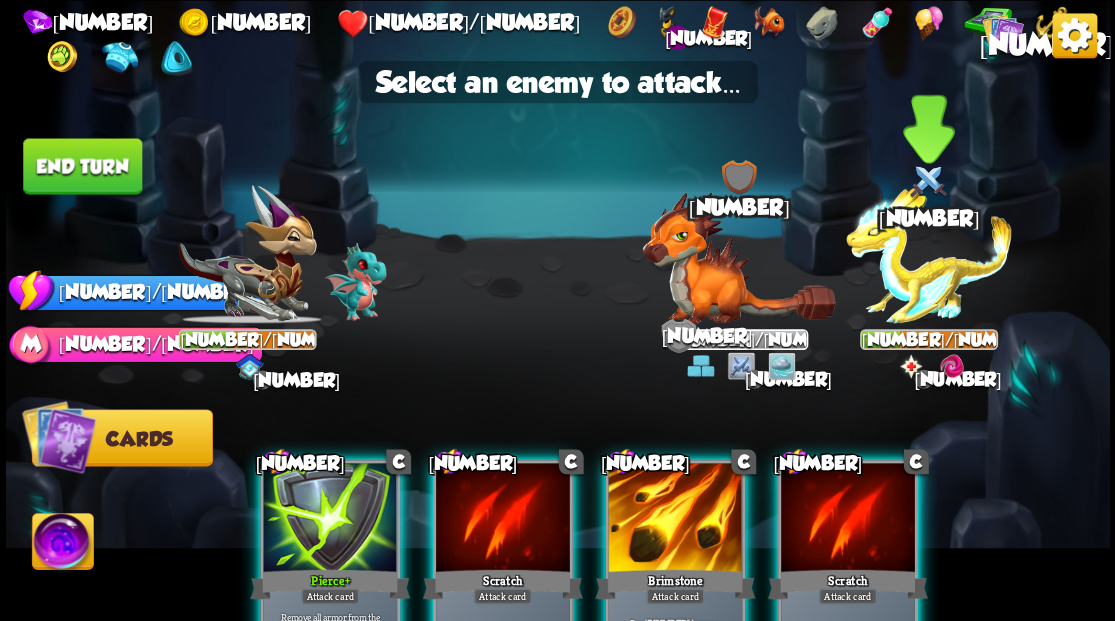 click at bounding box center (929, 254) 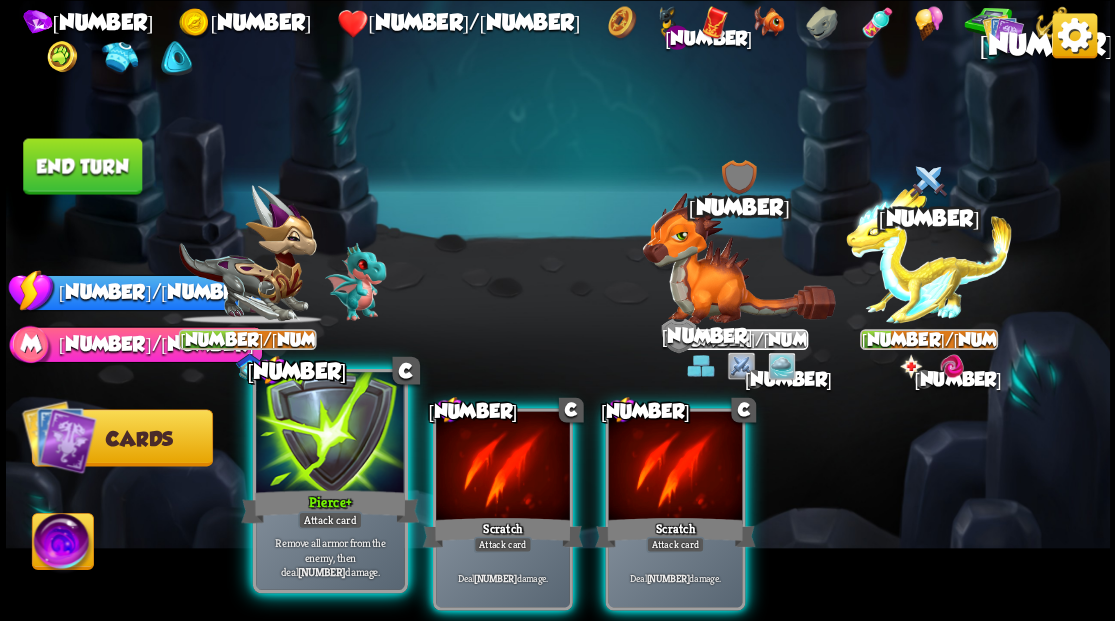 click at bounding box center (330, 434) 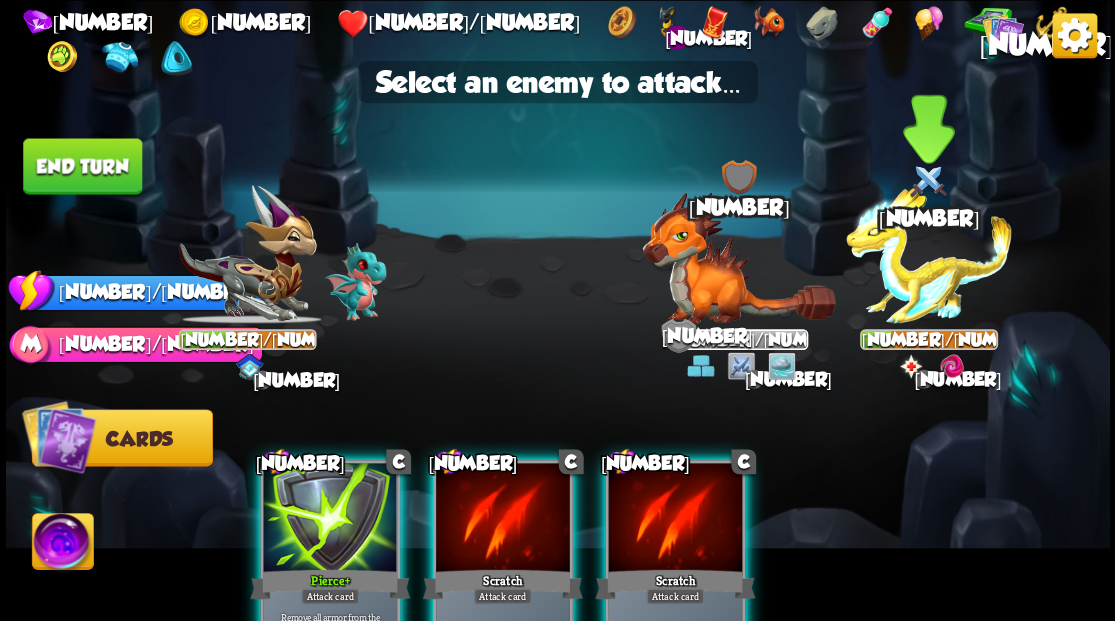 click at bounding box center (929, 254) 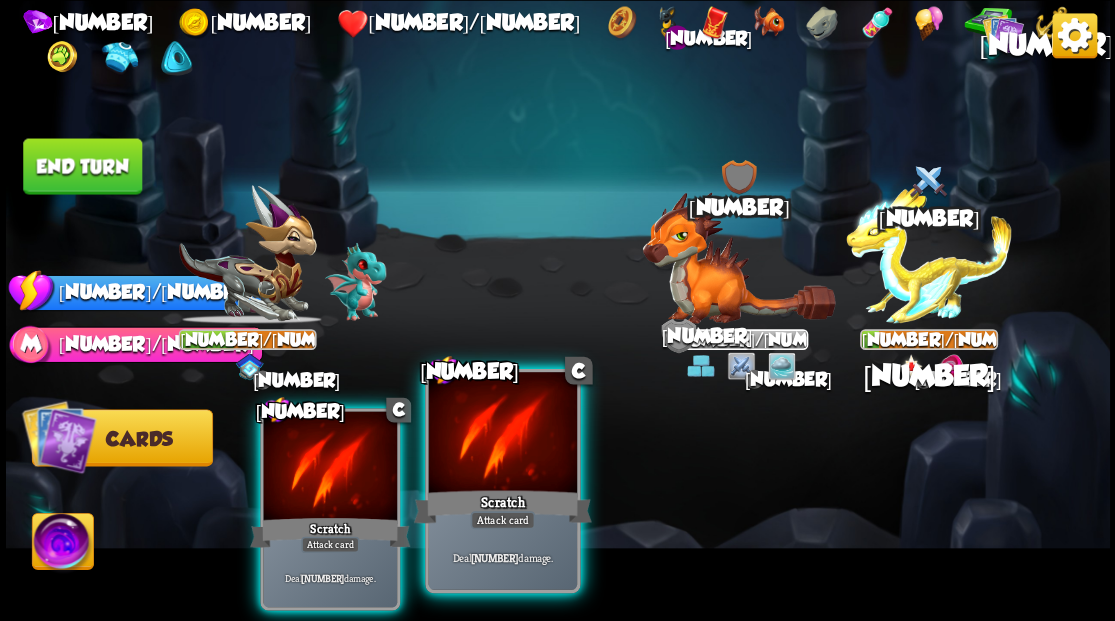 click on "Scratch" at bounding box center [330, 532] 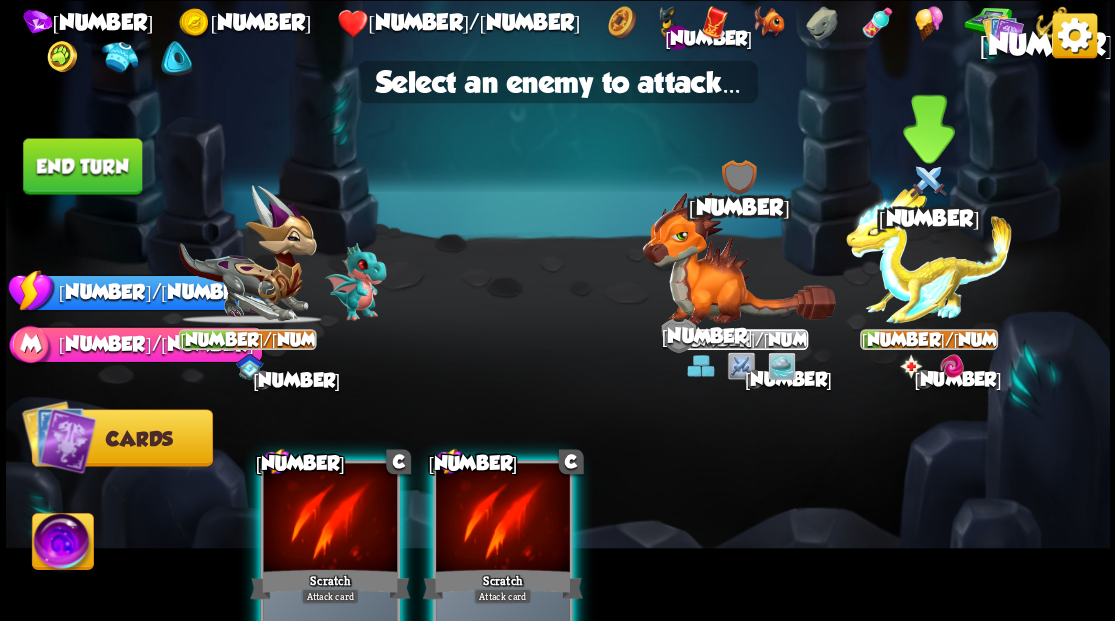 click at bounding box center (929, 254) 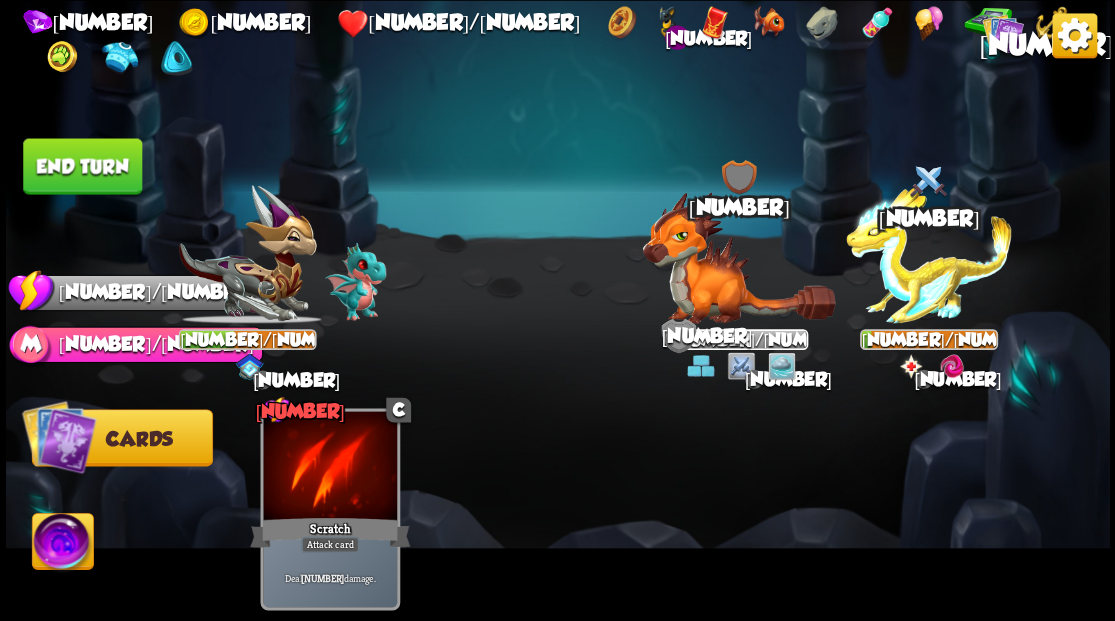 click on "End turn" at bounding box center [82, 166] 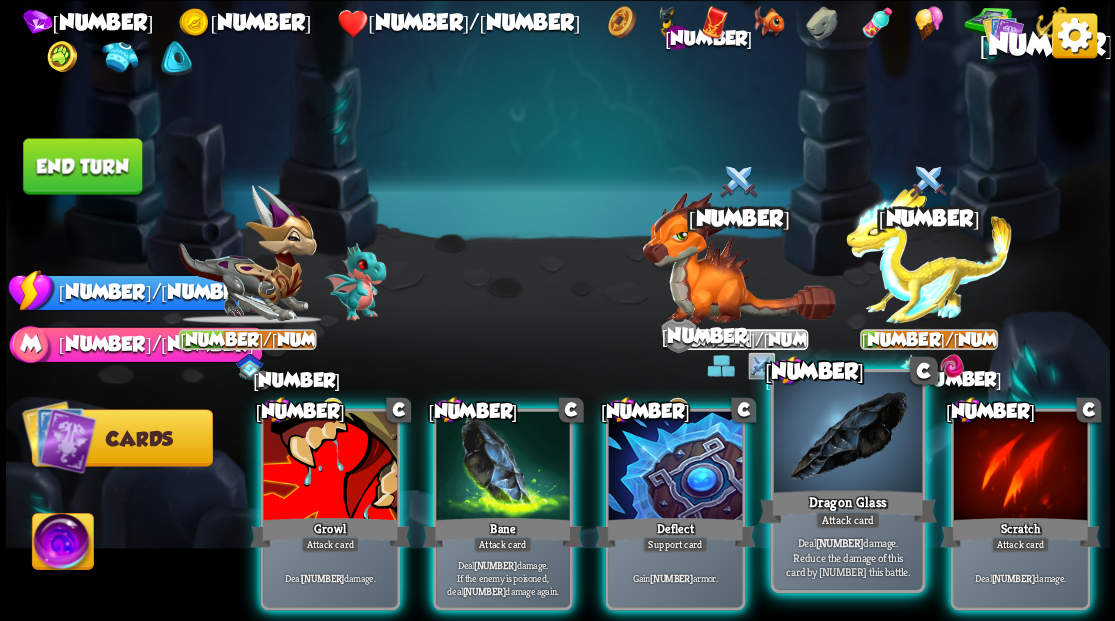click on "Dragon Glass" at bounding box center (330, 532) 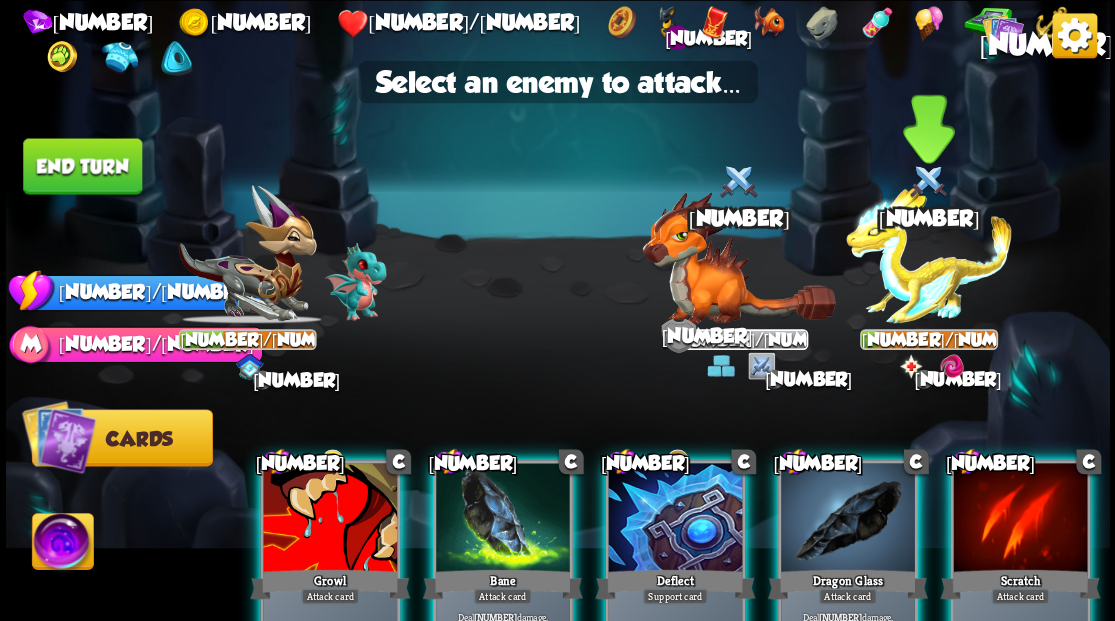 click at bounding box center [929, 254] 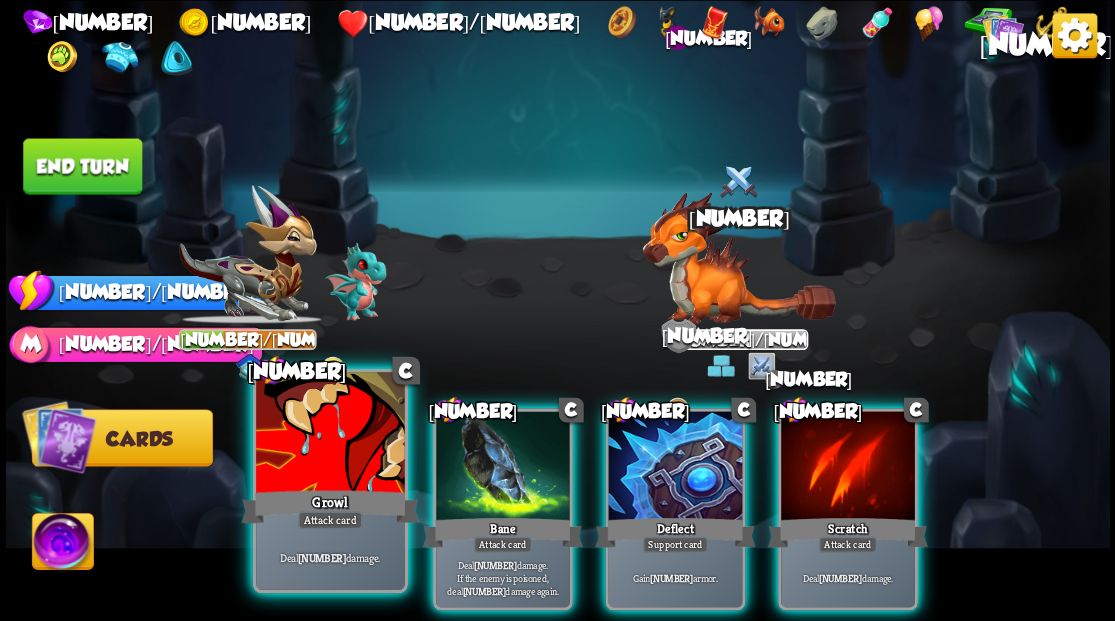 click at bounding box center (330, 434) 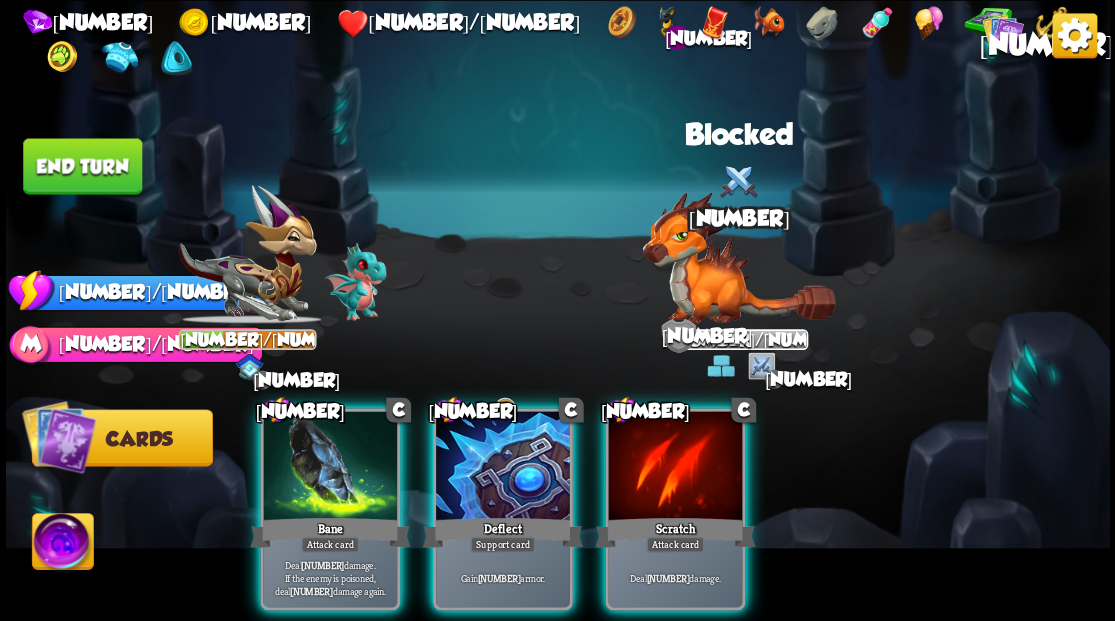 click at bounding box center [929, 254] 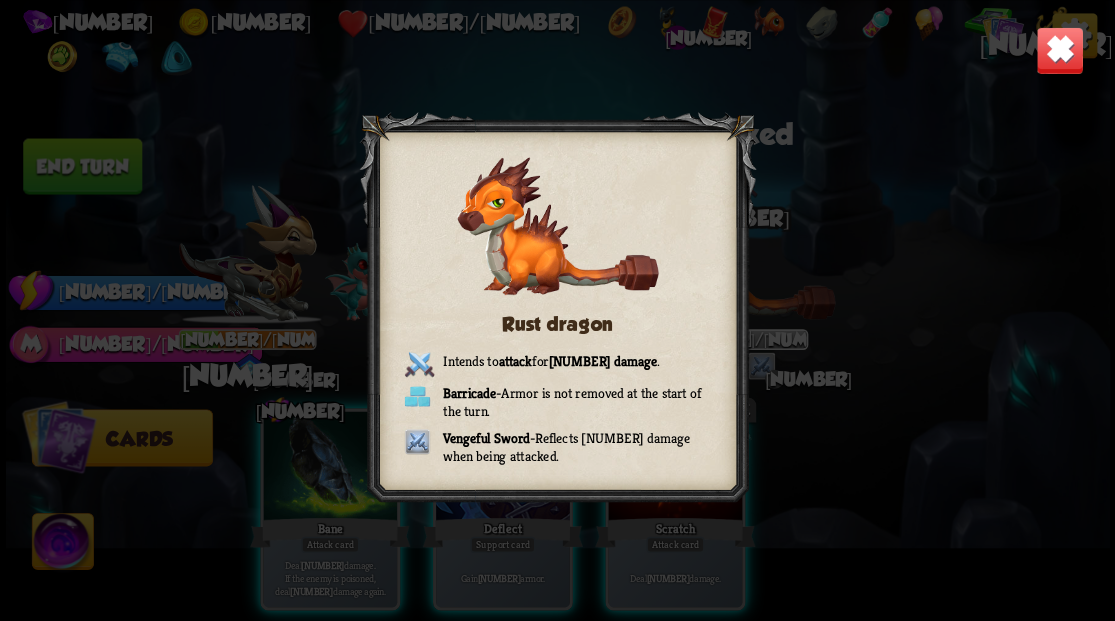 click at bounding box center [1059, 50] 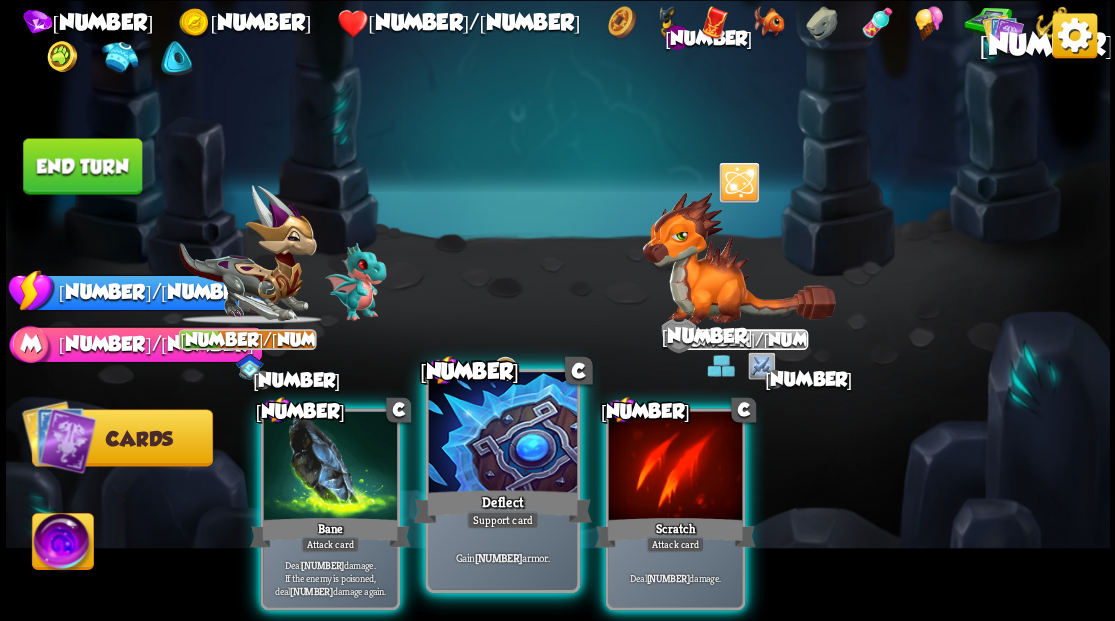 click at bounding box center (330, 467) 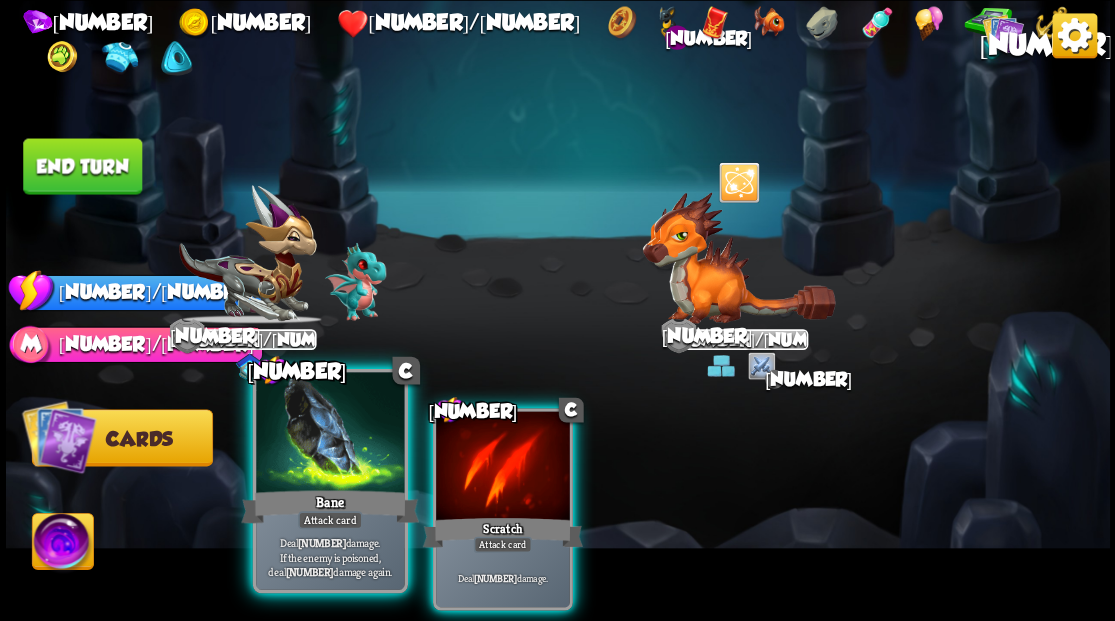click at bounding box center [330, 434] 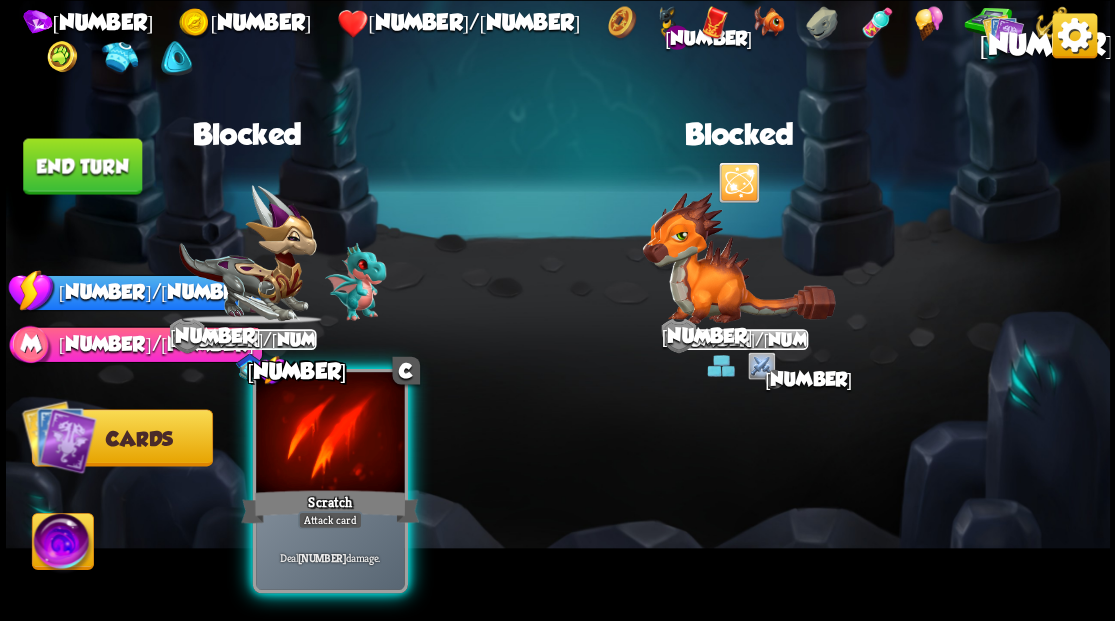 click at bounding box center [330, 434] 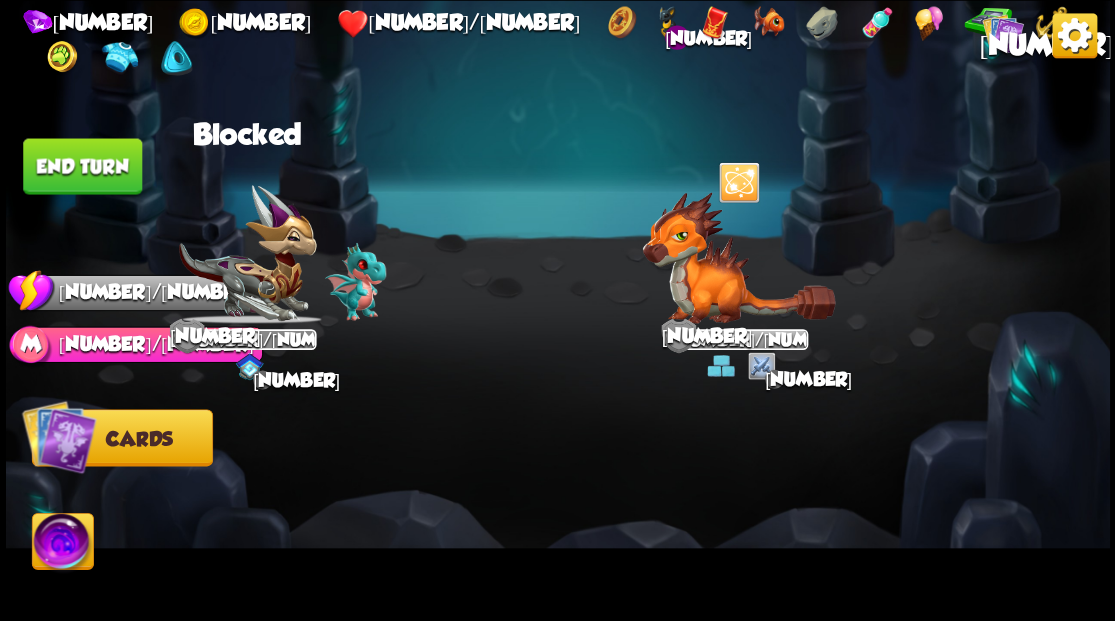 drag, startPoint x: 96, startPoint y: 156, endPoint x: 206, endPoint y: 160, distance: 110.0727 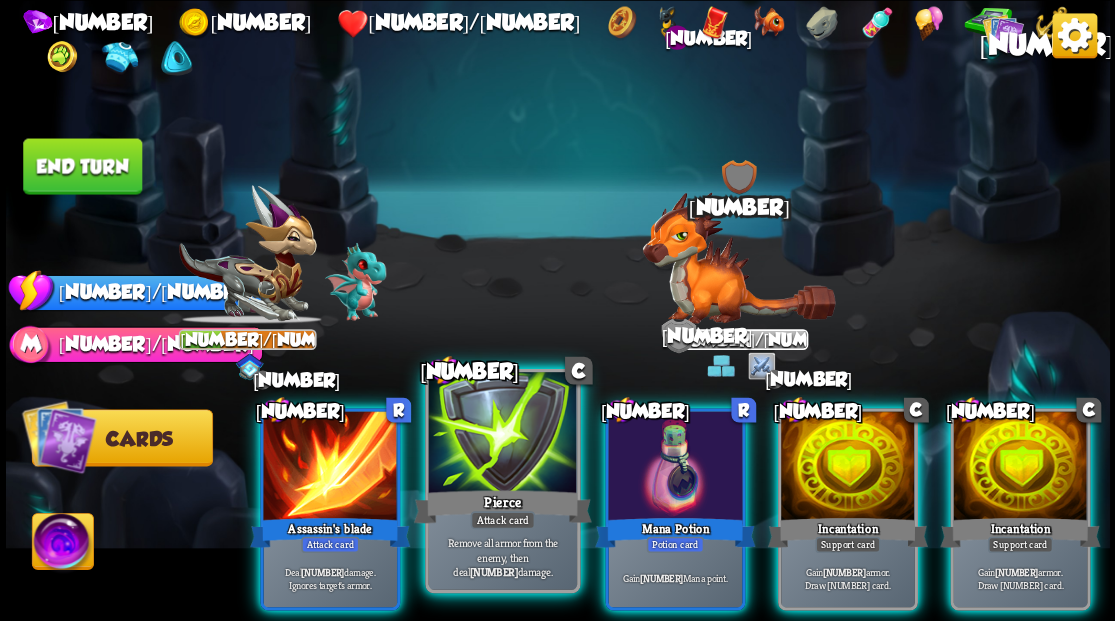 click at bounding box center (502, 434) 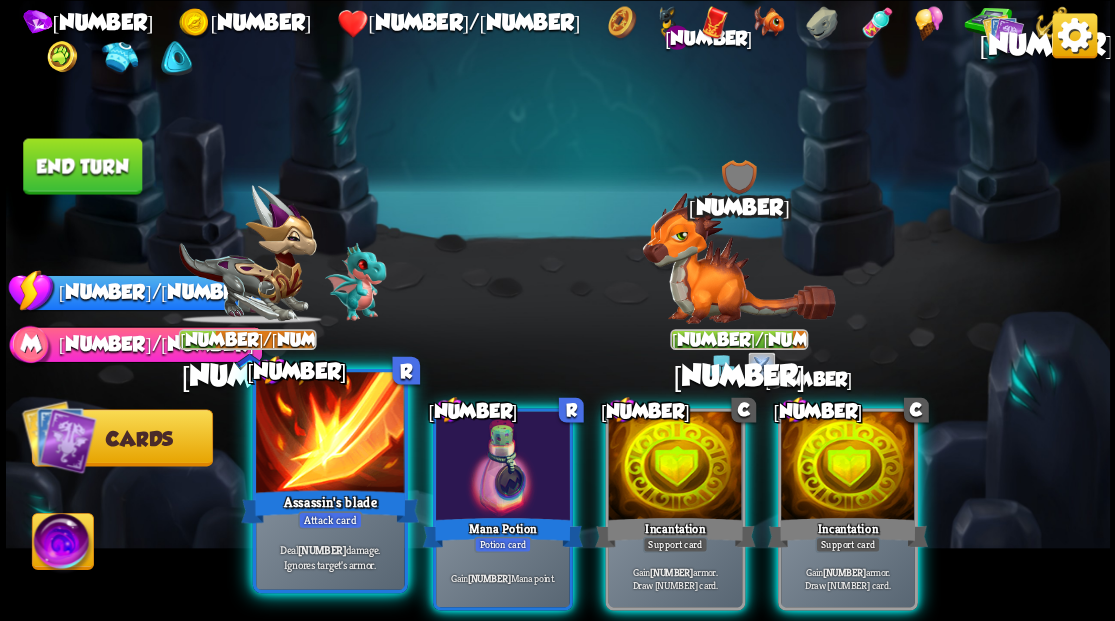 click at bounding box center [330, 434] 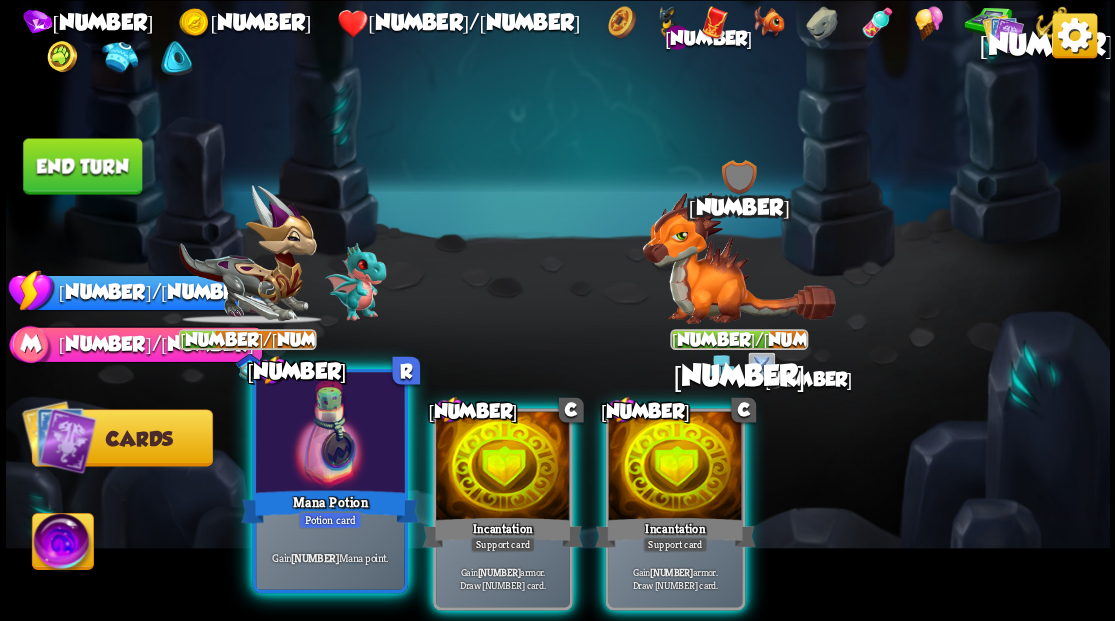 click at bounding box center (330, 434) 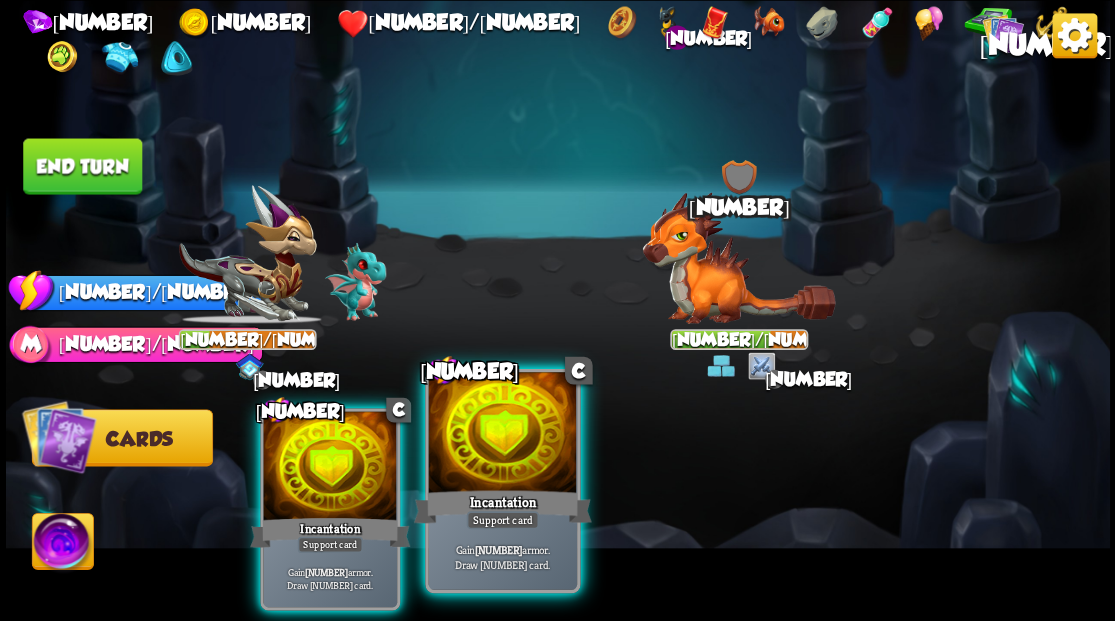 click at bounding box center (330, 467) 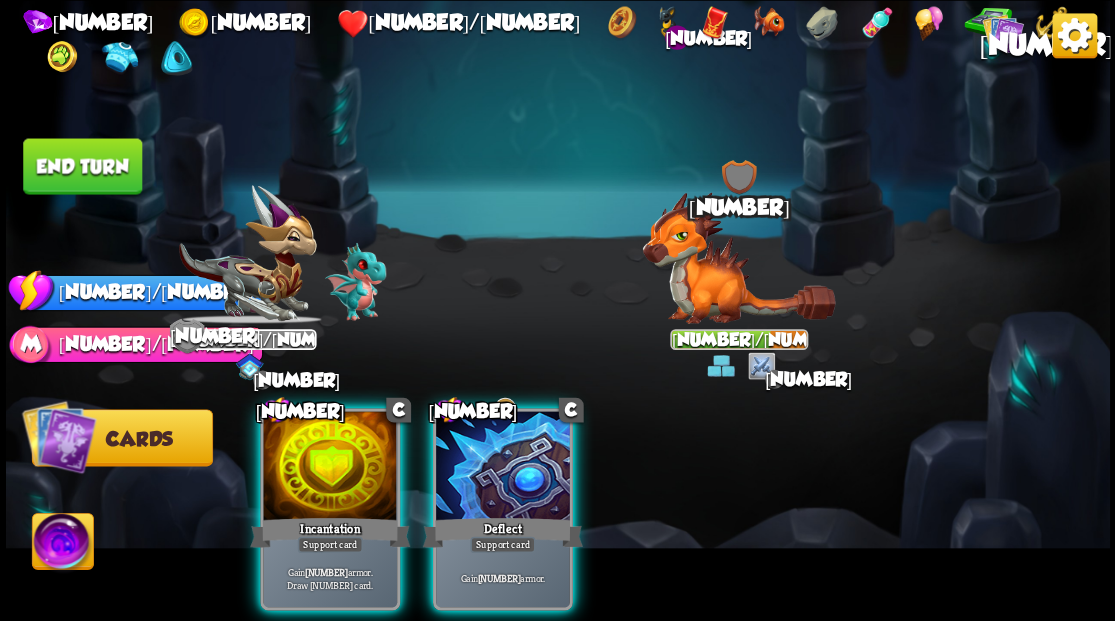 click at bounding box center [330, 467] 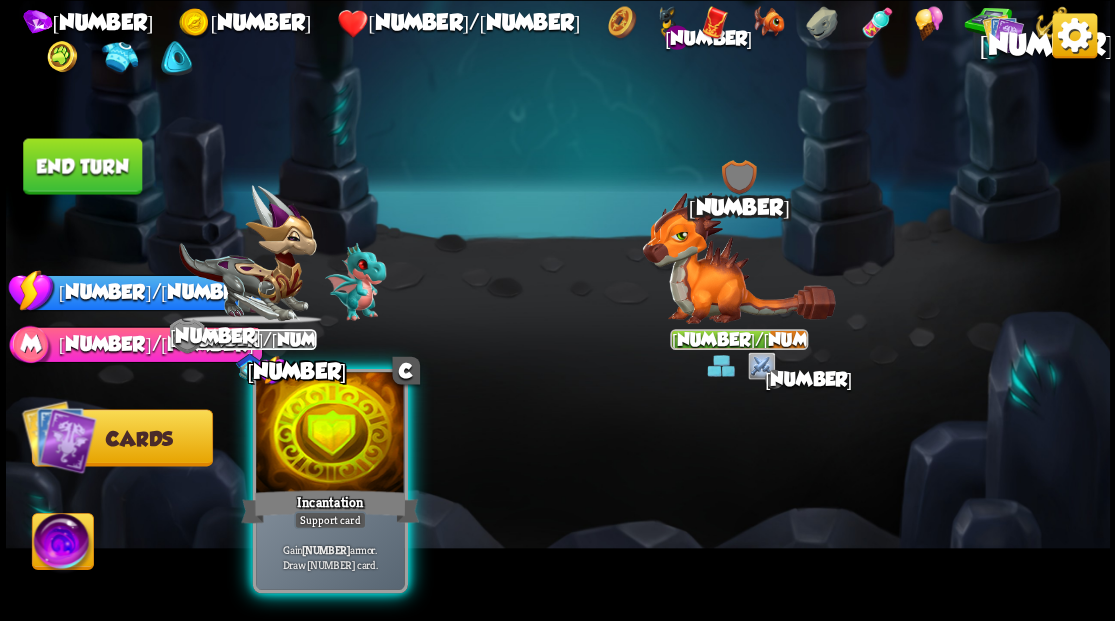 click at bounding box center (330, 434) 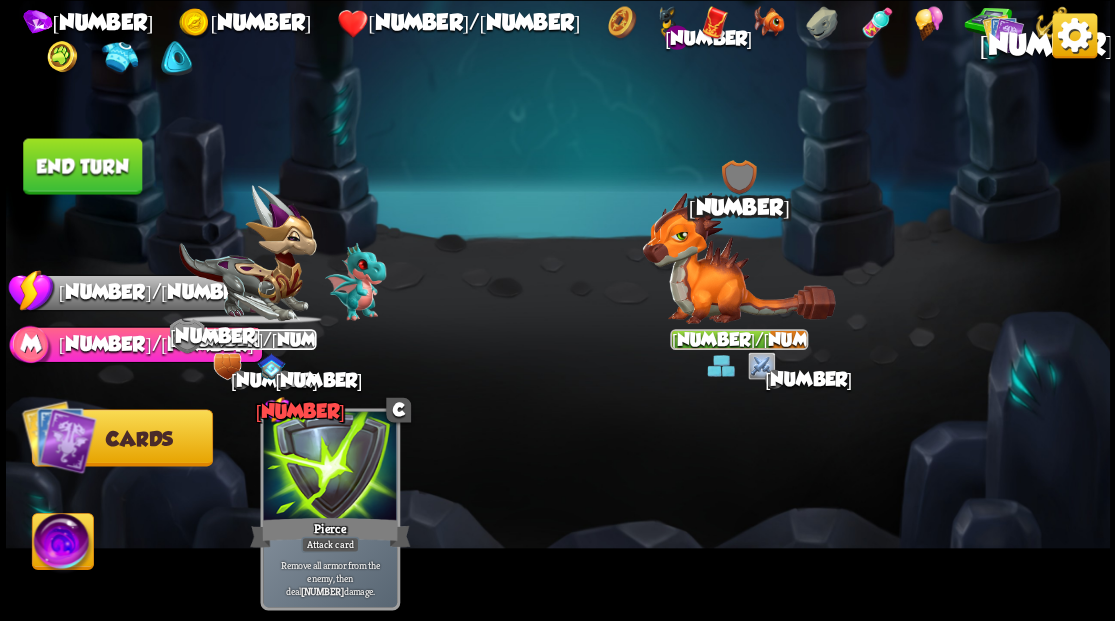 click on "End turn" at bounding box center (82, 166) 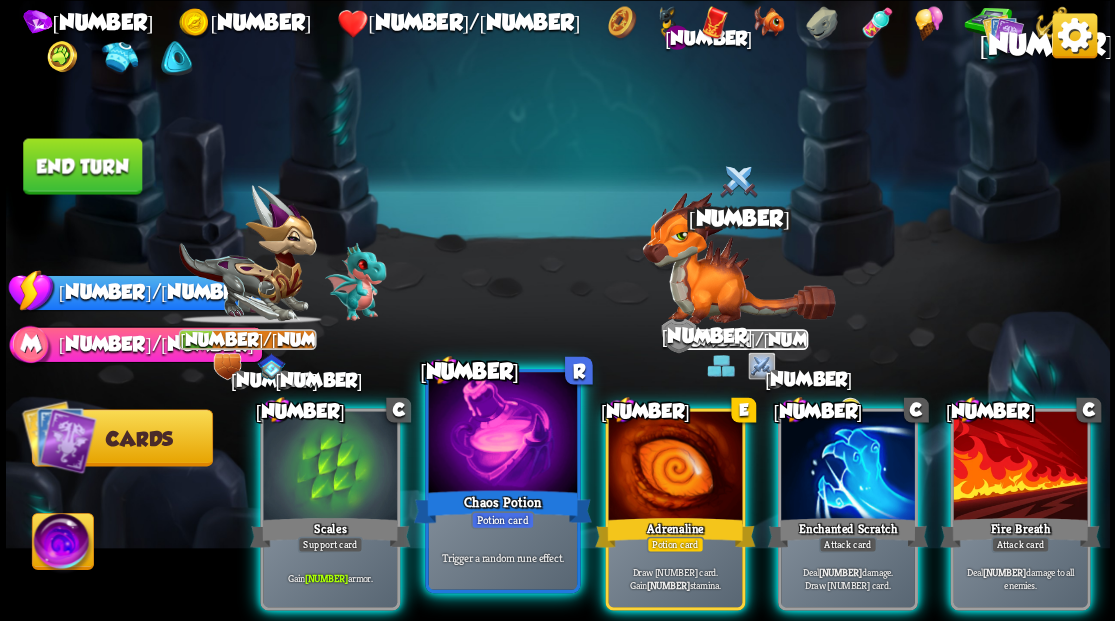 click at bounding box center [502, 434] 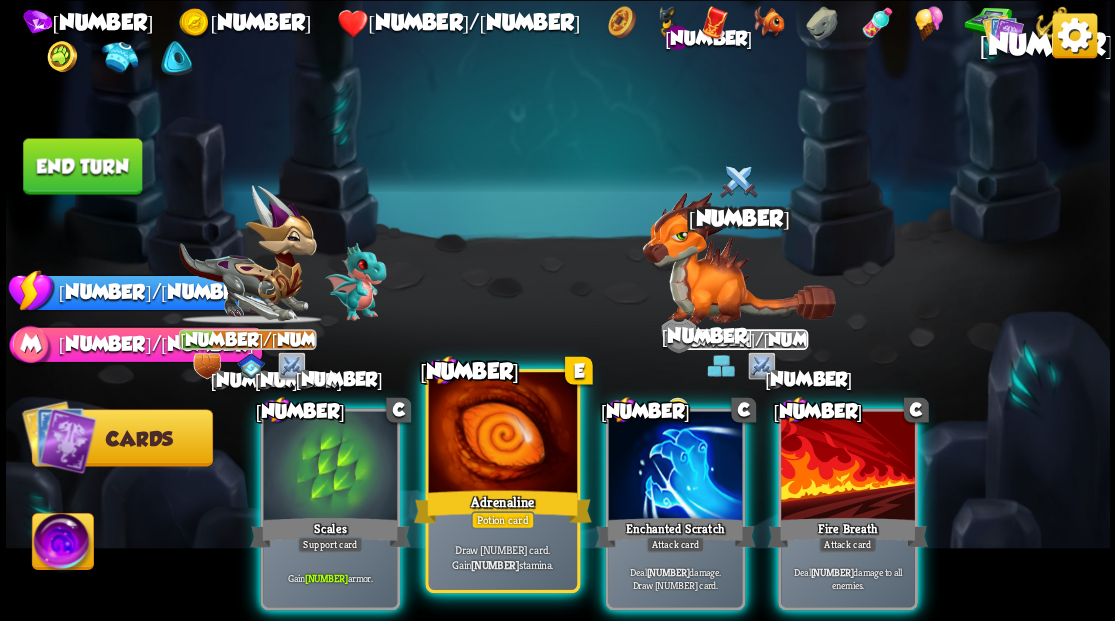click at bounding box center (502, 434) 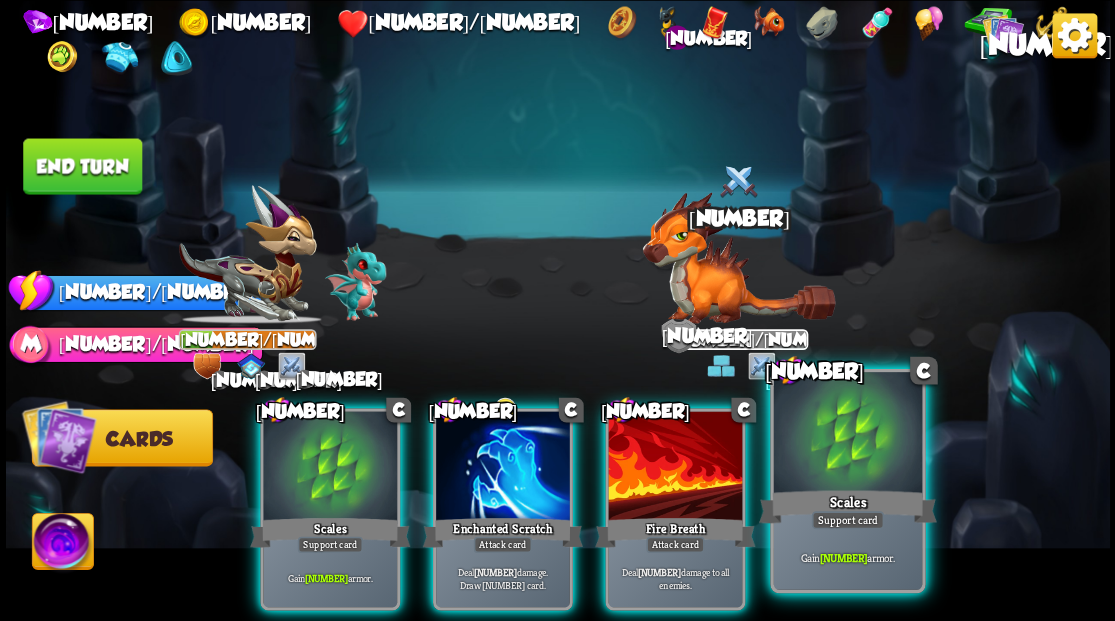 click at bounding box center [330, 467] 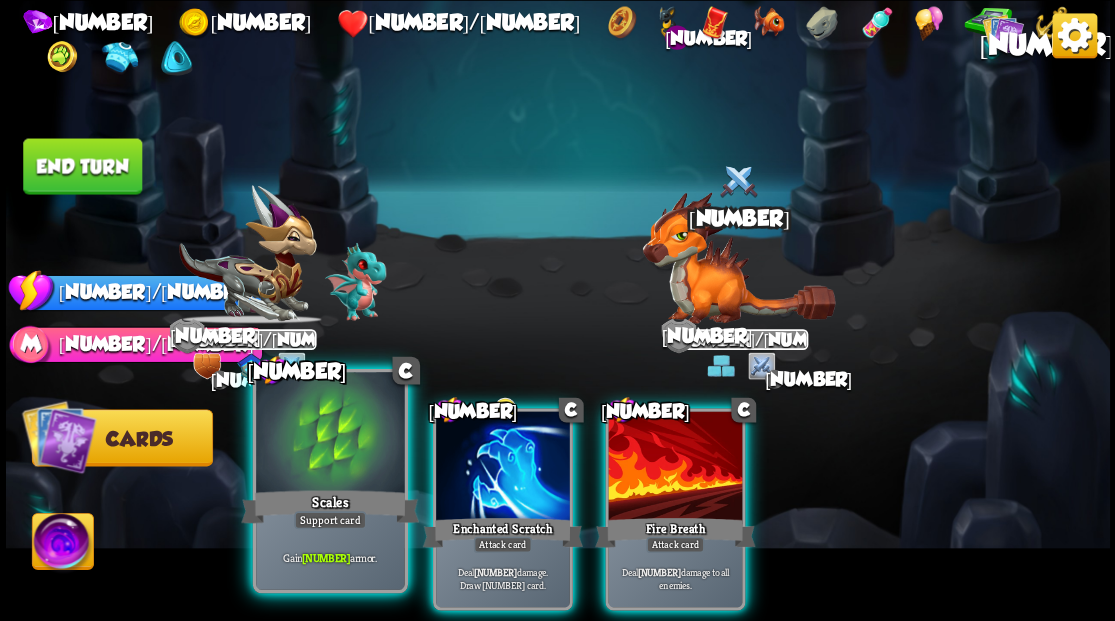click at bounding box center [330, 434] 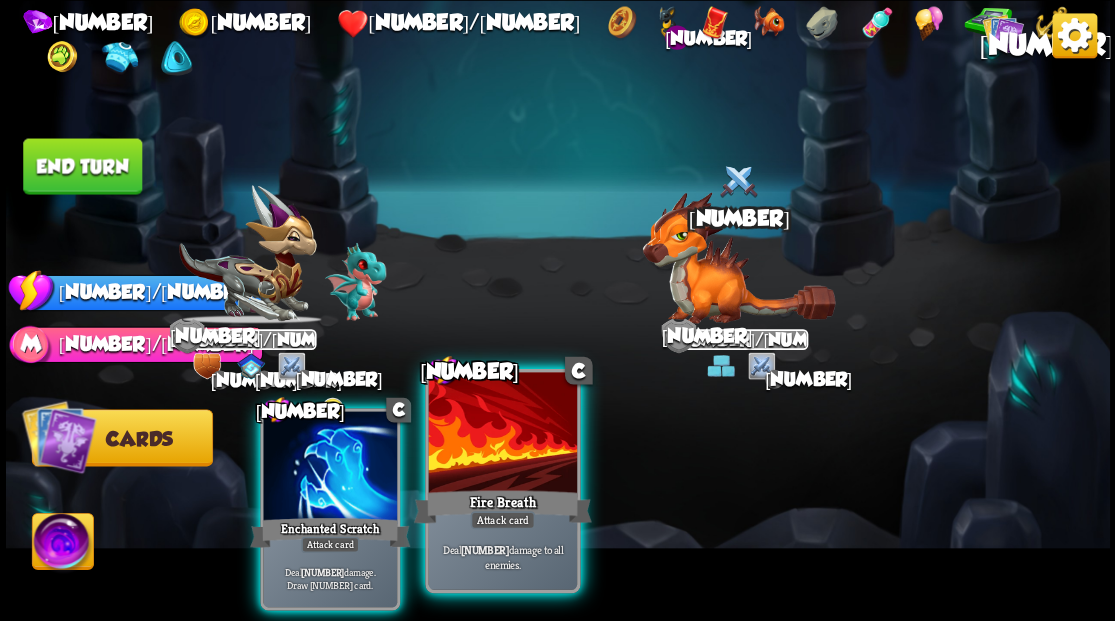 click at bounding box center [330, 467] 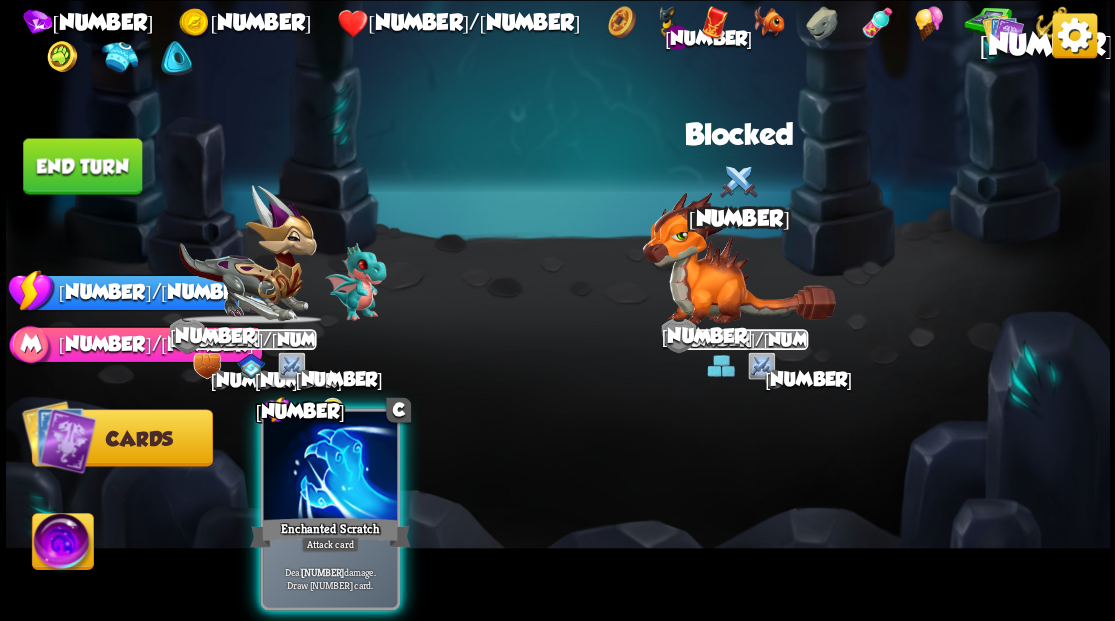 click at bounding box center [330, 467] 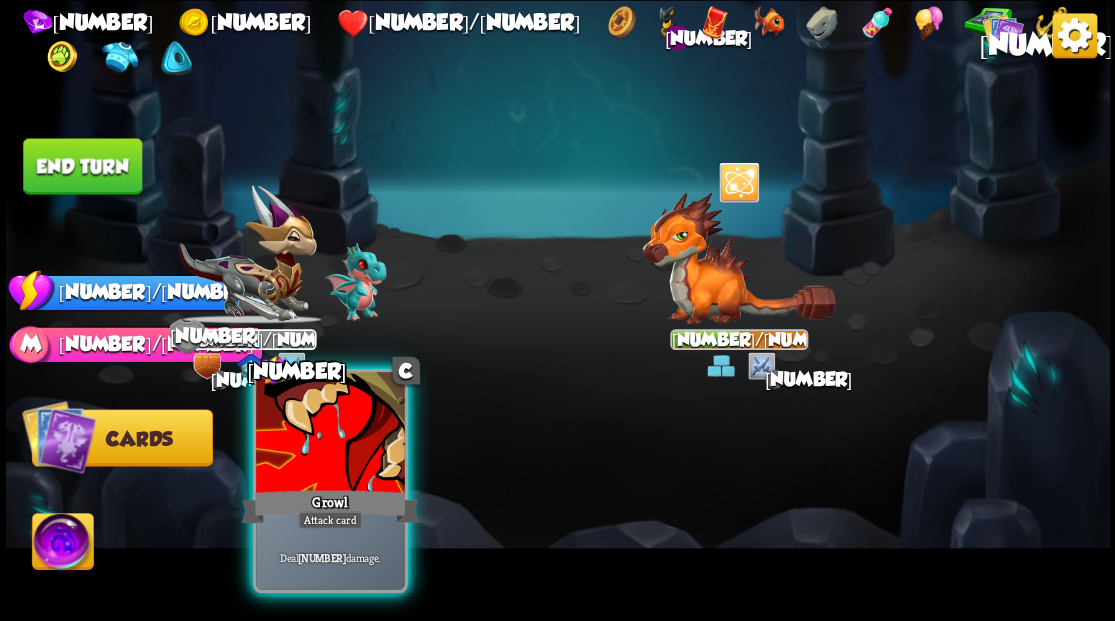 click at bounding box center [330, 434] 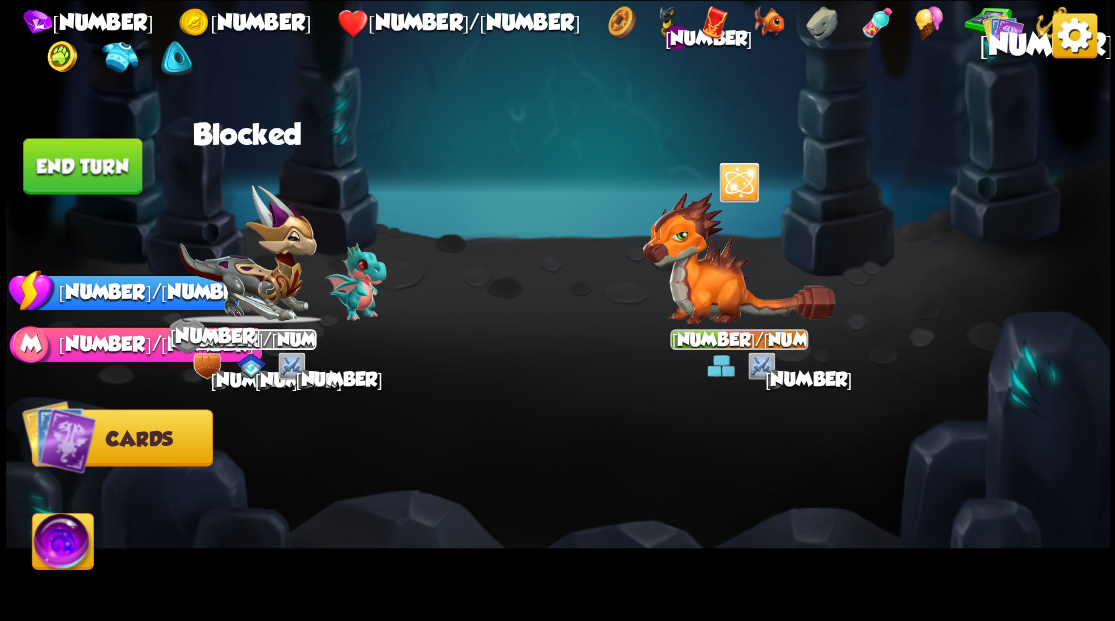 click on "End turn" at bounding box center [82, 166] 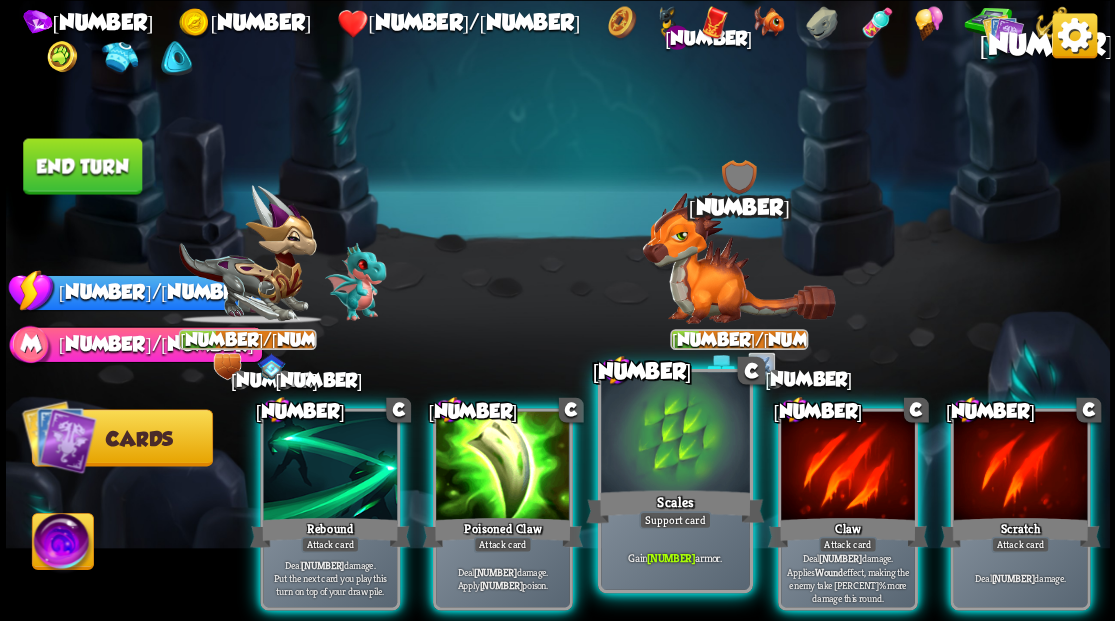 click at bounding box center [330, 467] 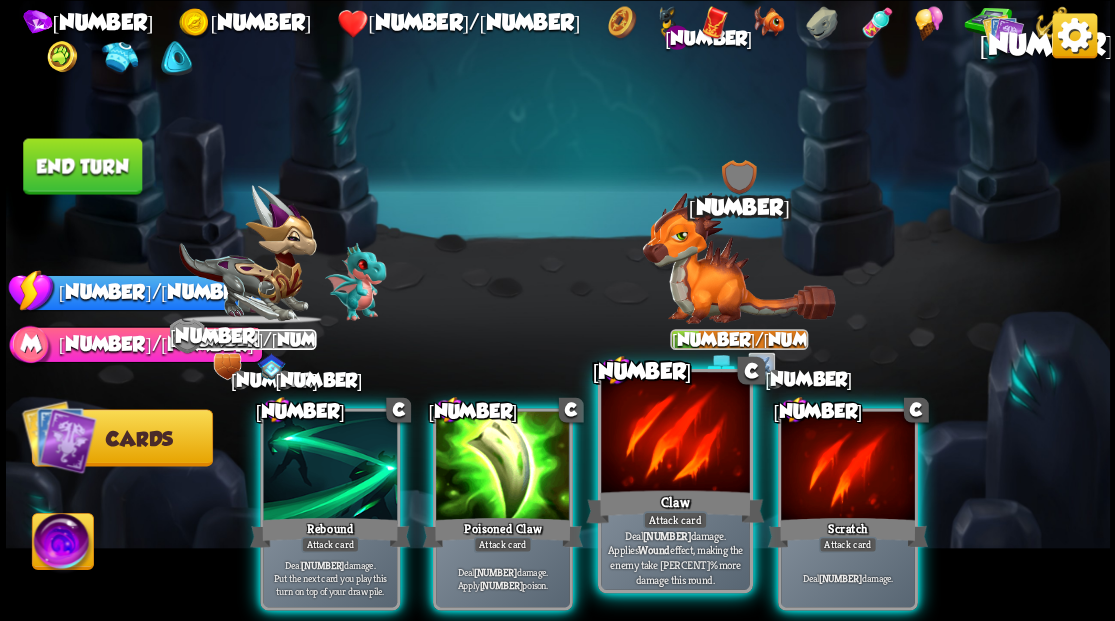 click at bounding box center (330, 467) 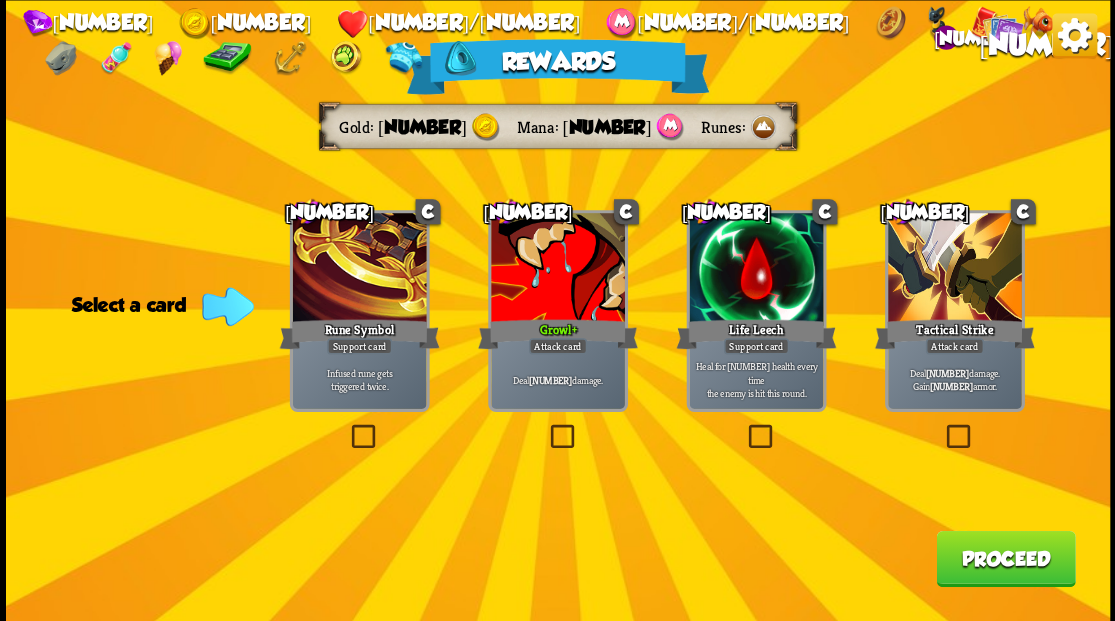 click on "Proceed" at bounding box center [1005, 558] 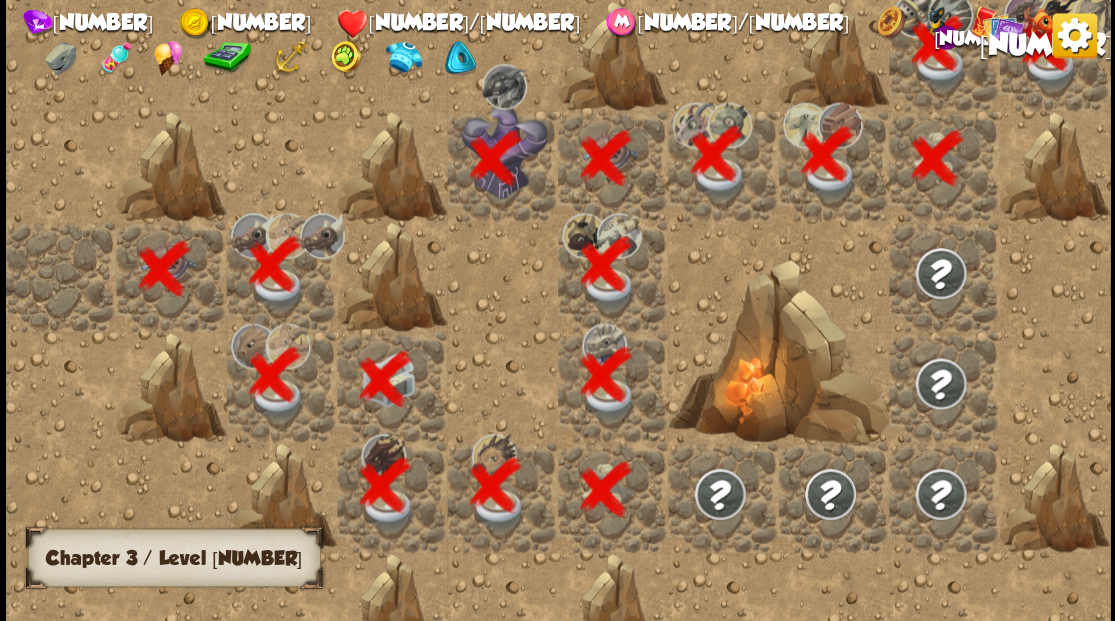scroll, scrollTop: 0, scrollLeft: 384, axis: horizontal 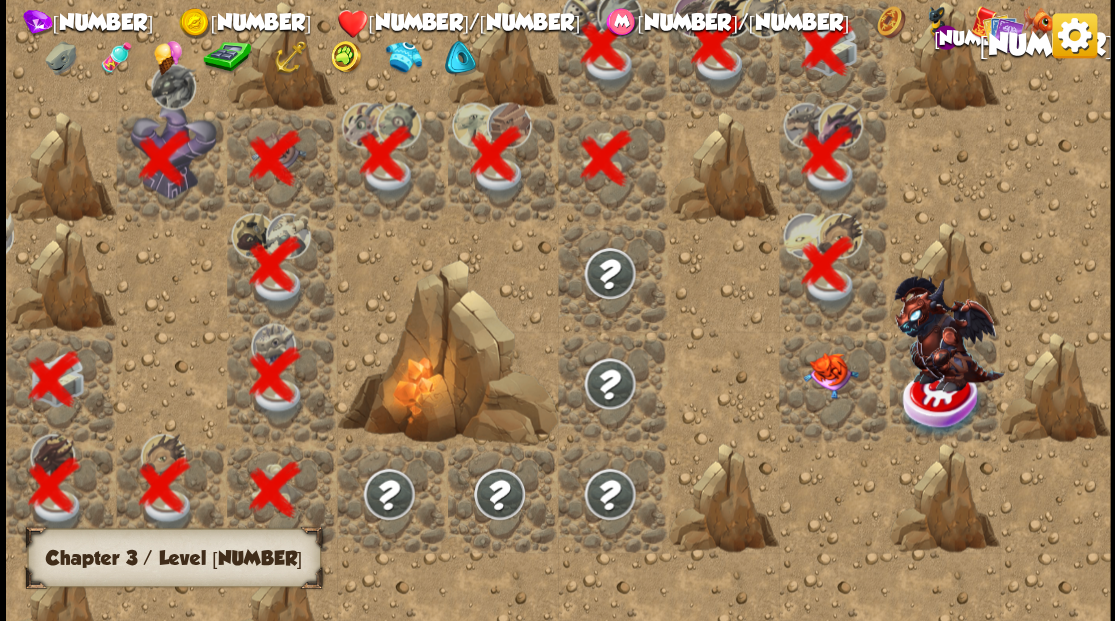click at bounding box center [829, 375] 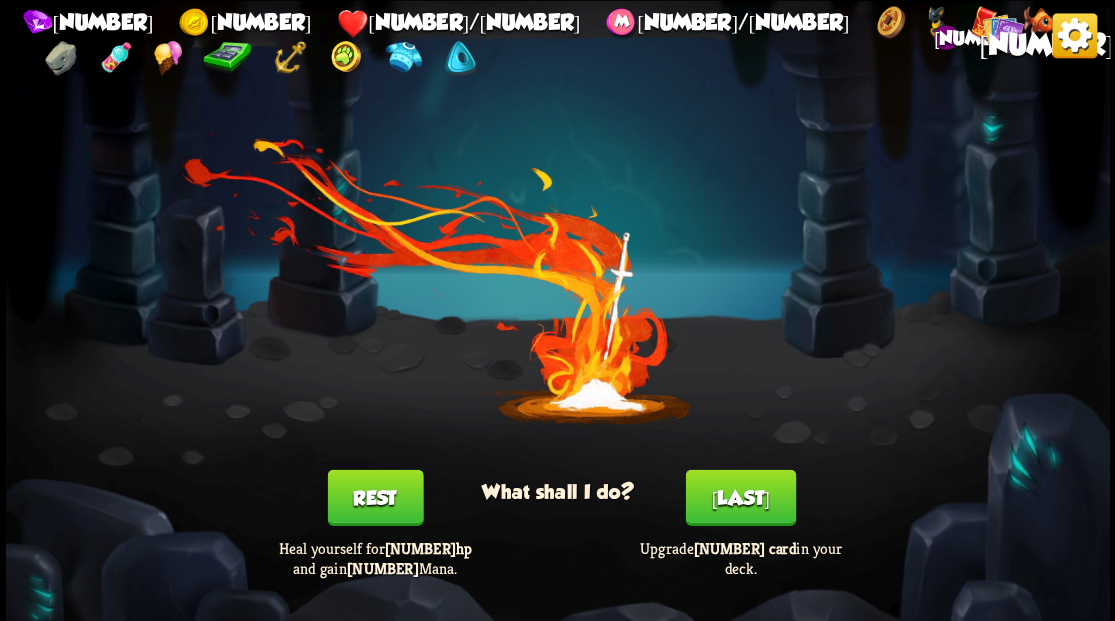 click on "Rest" at bounding box center [375, 497] 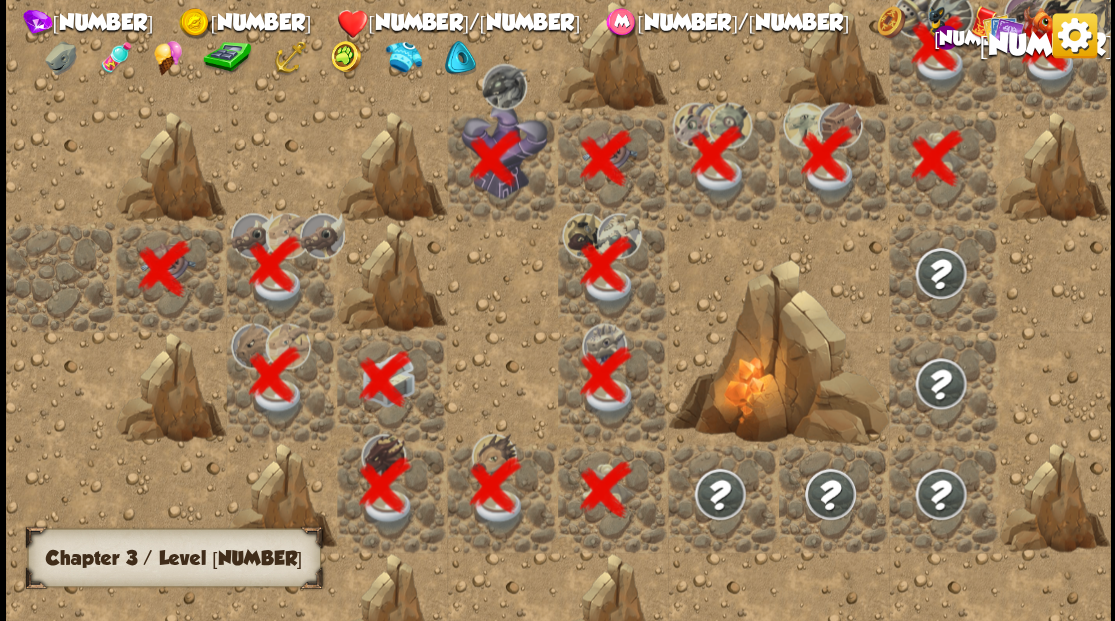 scroll, scrollTop: 0, scrollLeft: 384, axis: horizontal 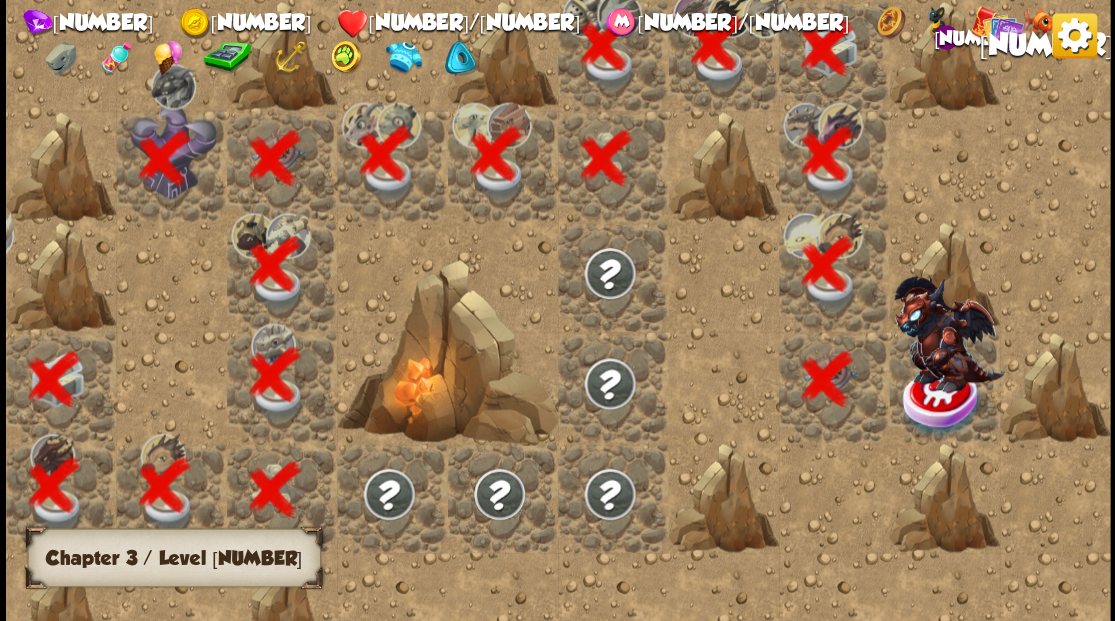 click at bounding box center [948, 332] 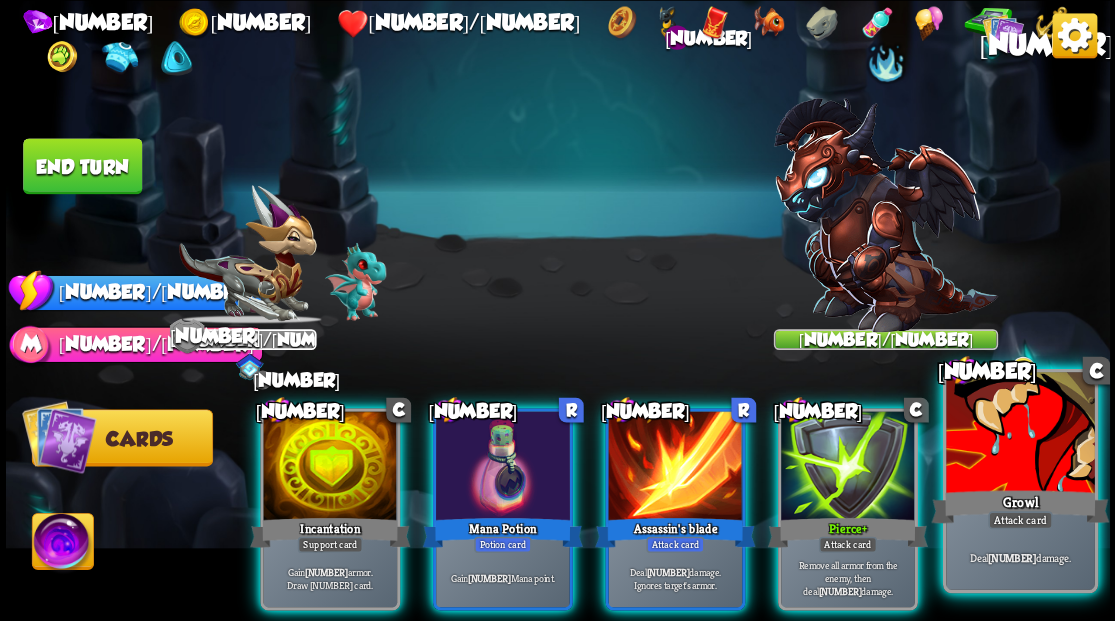 click at bounding box center [330, 467] 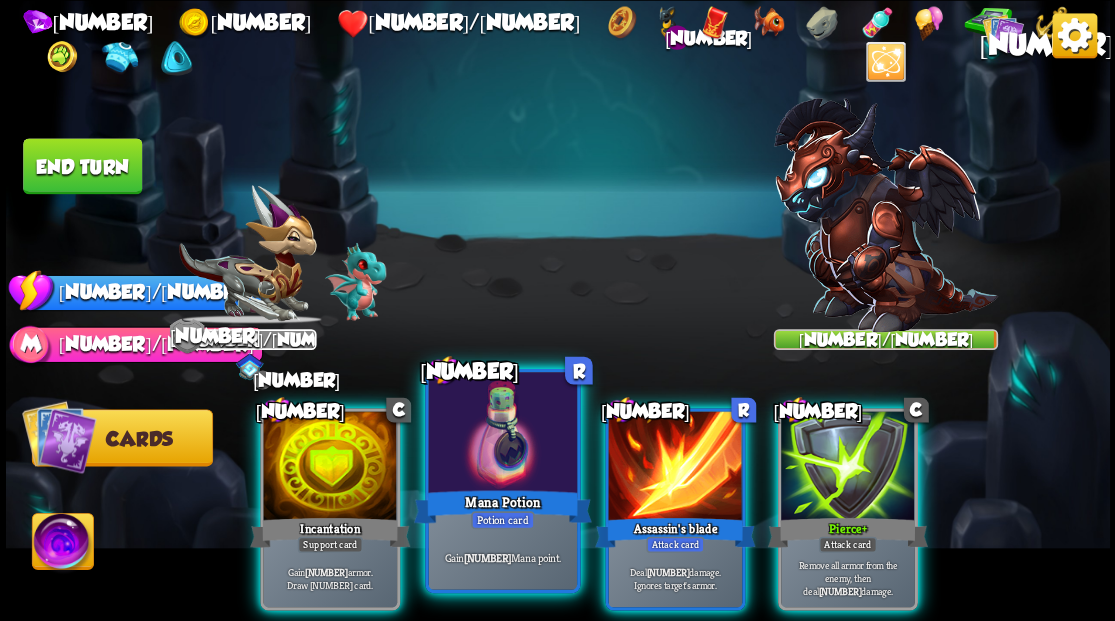 click at bounding box center (502, 434) 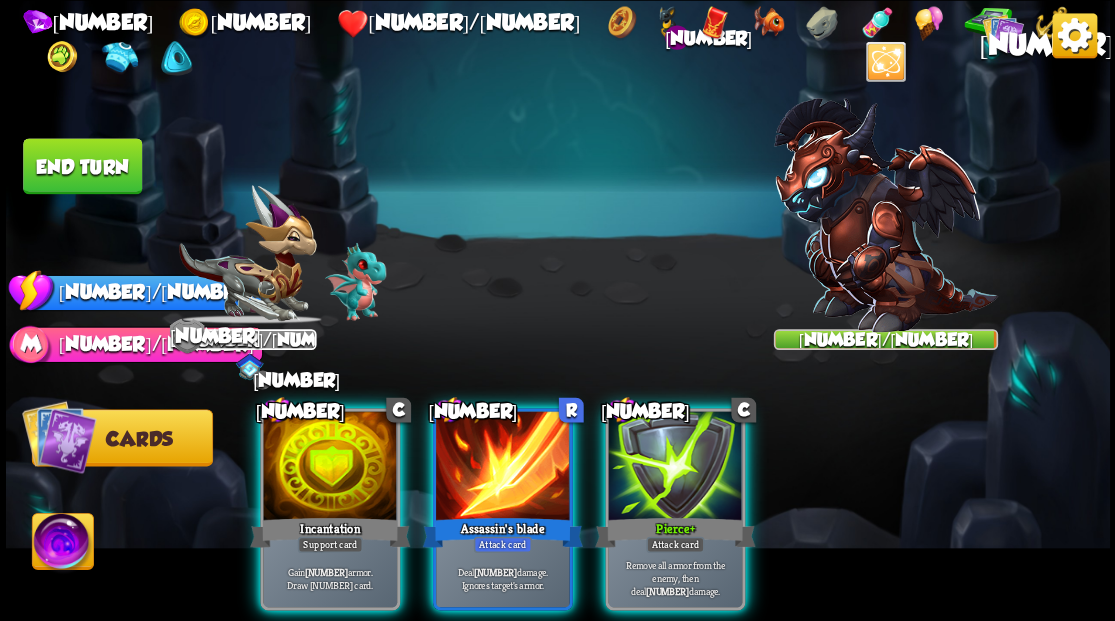 click at bounding box center (59, 436) 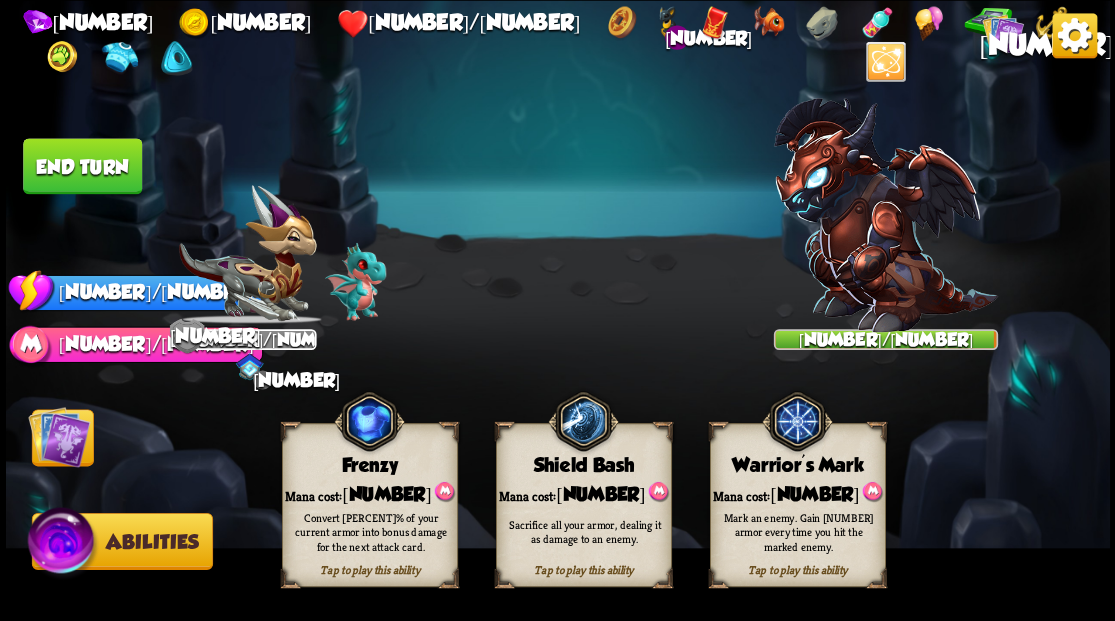click on "Mana cost:  [NUMBER]" at bounding box center (369, 493) 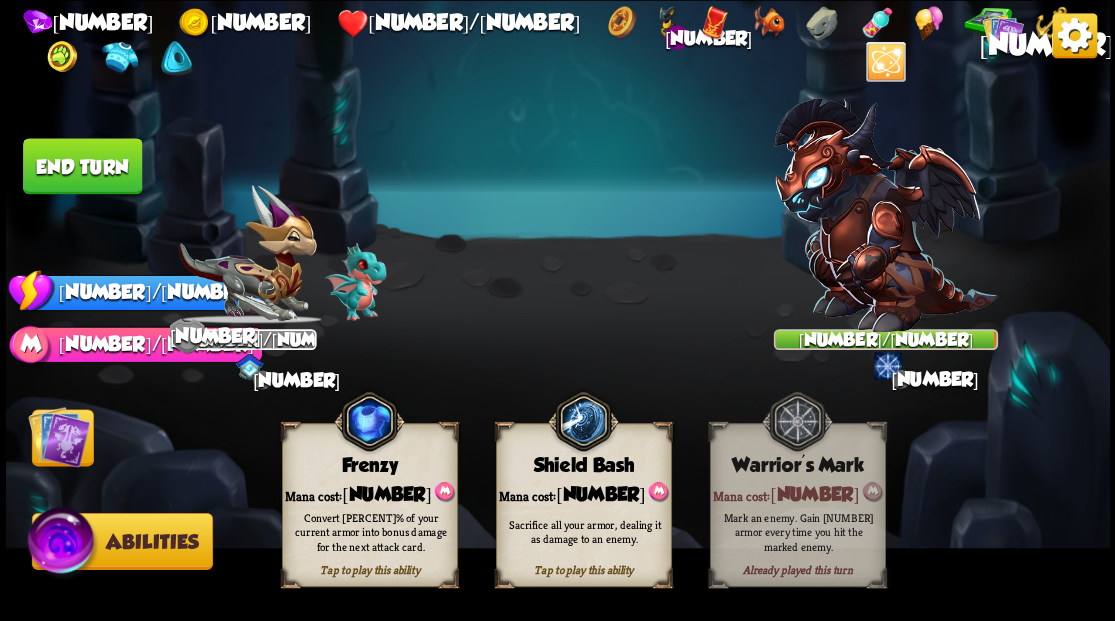 click at bounding box center (59, 436) 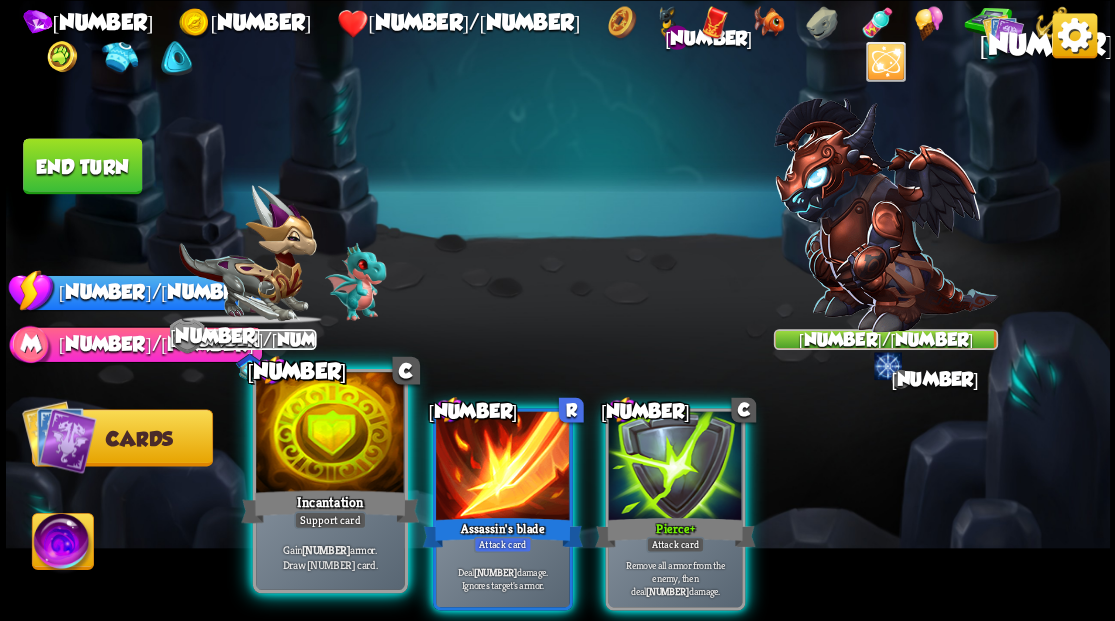 click at bounding box center [330, 434] 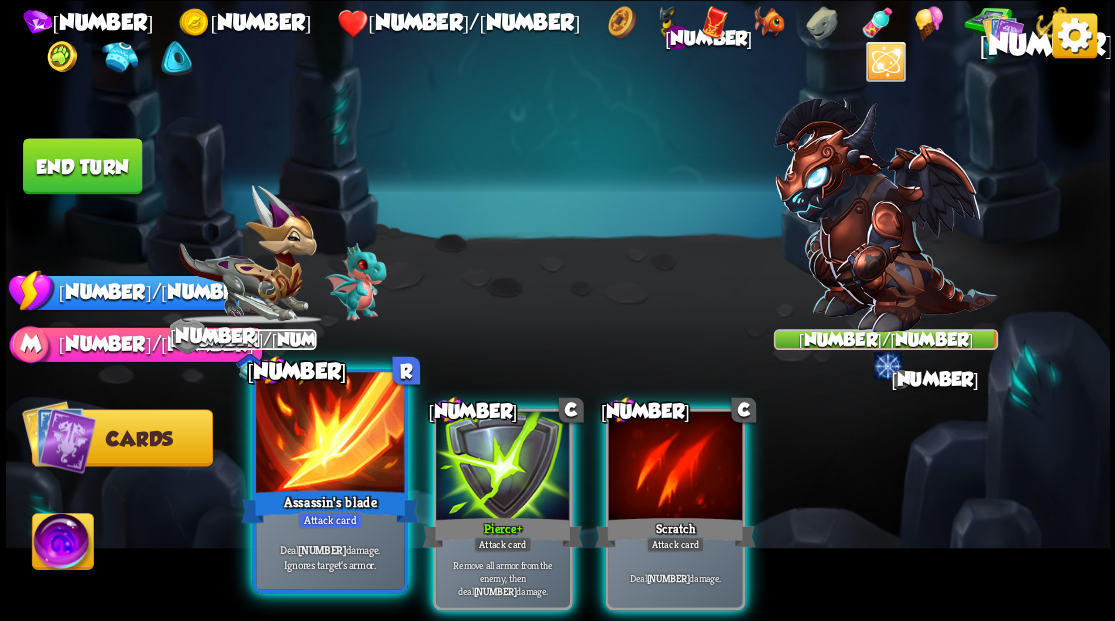 click at bounding box center (330, 434) 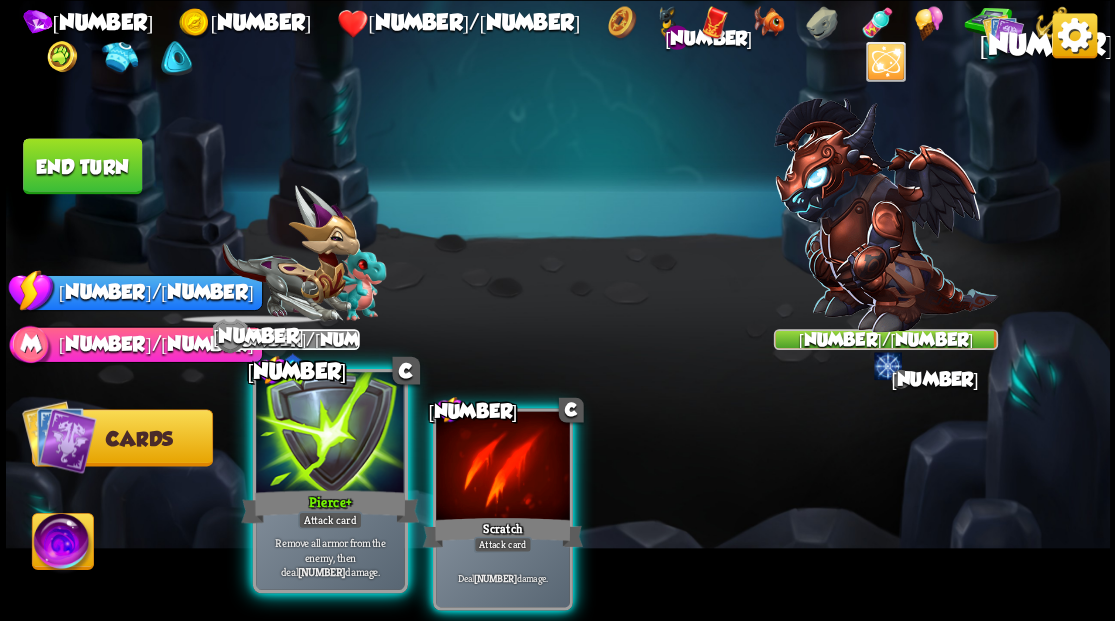 click at bounding box center [330, 434] 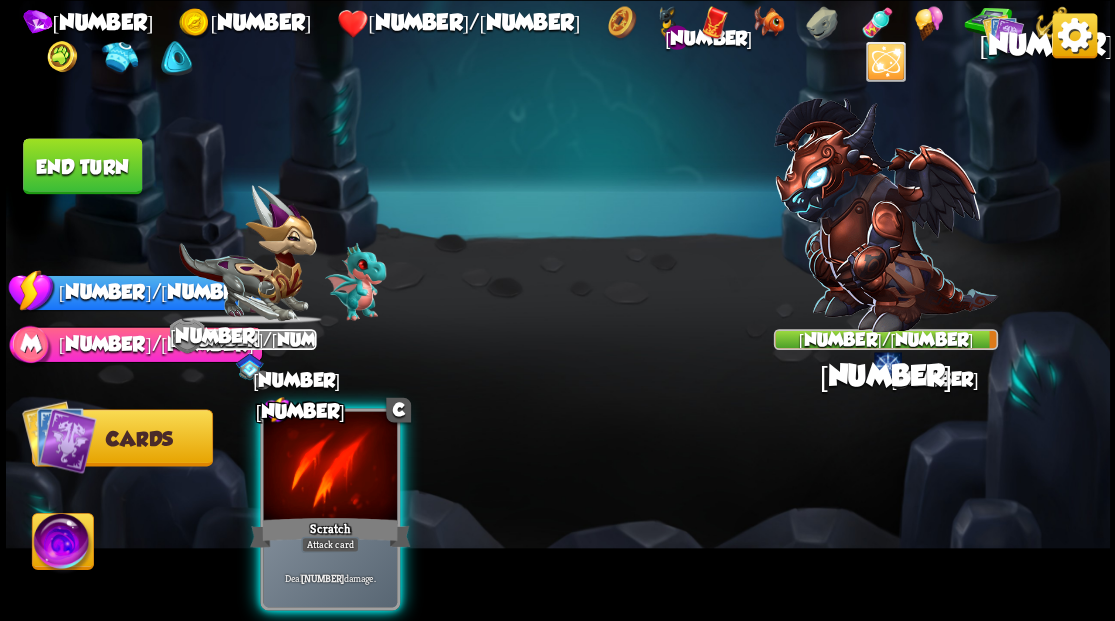 click at bounding box center (330, 467) 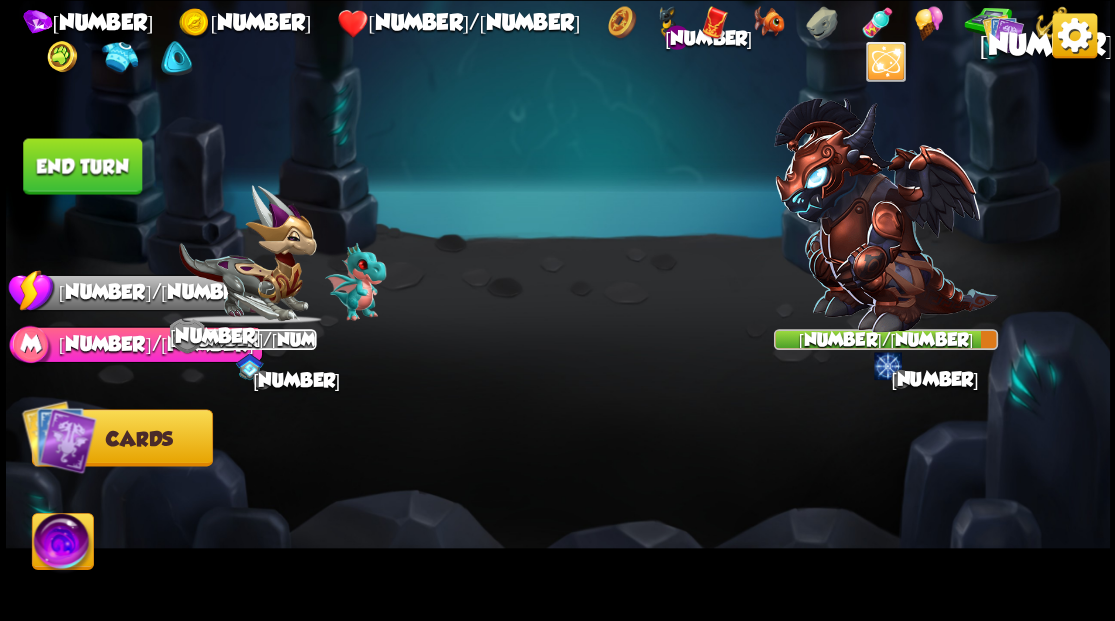 click on "End turn" at bounding box center [82, 166] 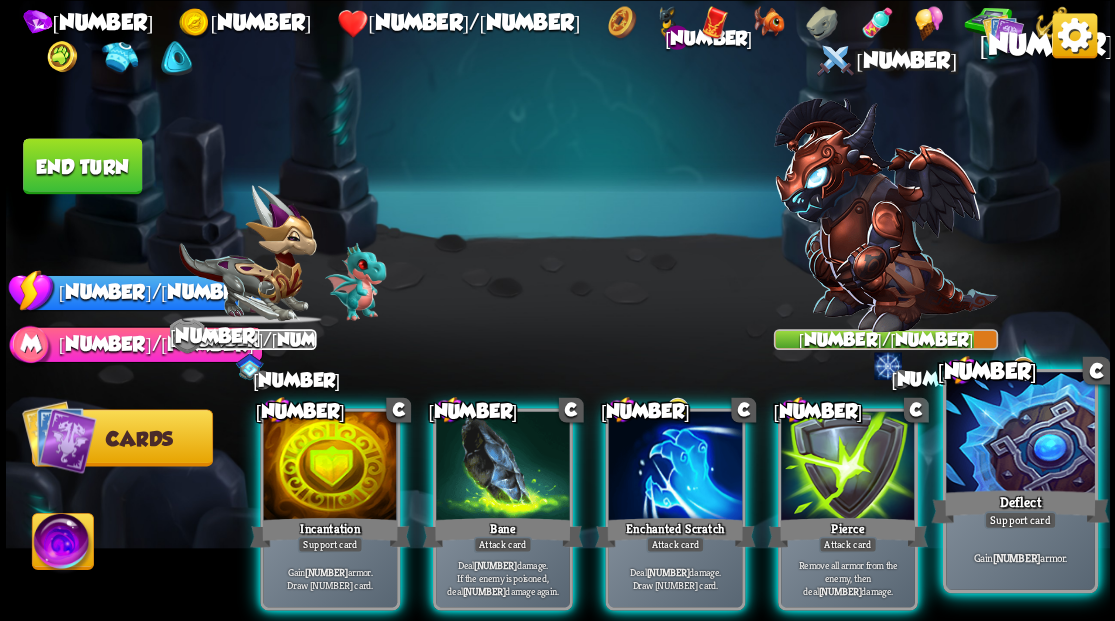 click at bounding box center [330, 467] 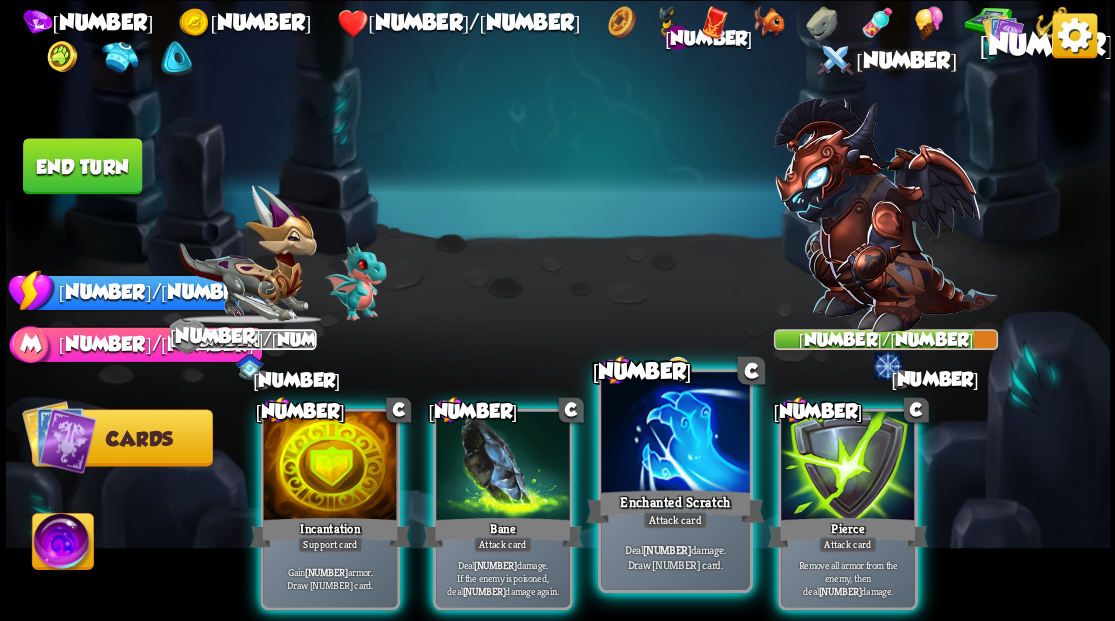 click at bounding box center [330, 467] 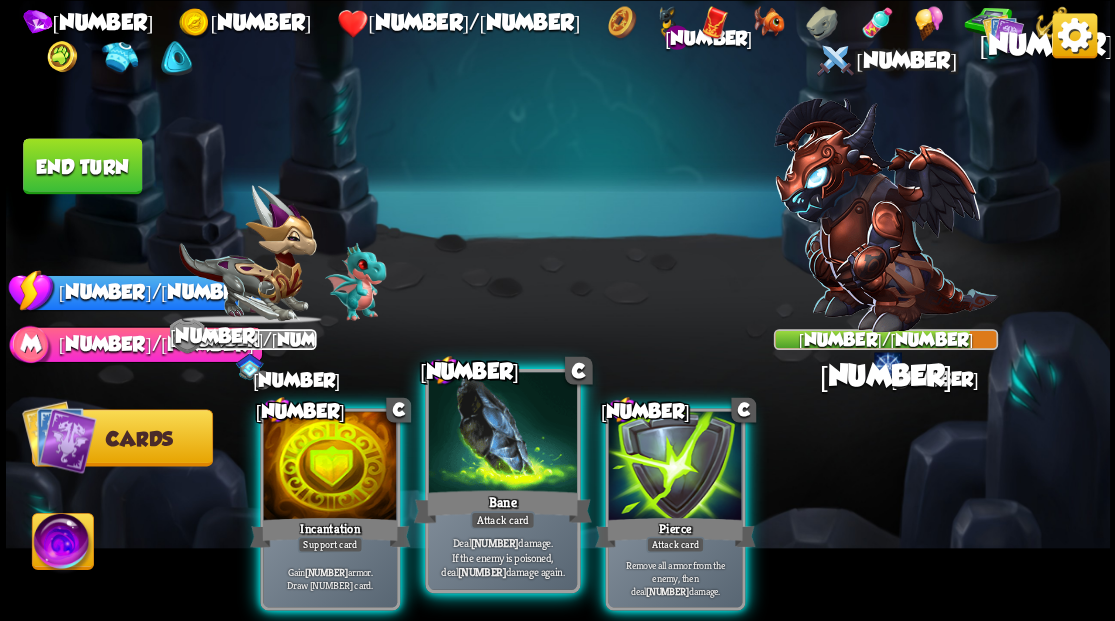 click at bounding box center [330, 467] 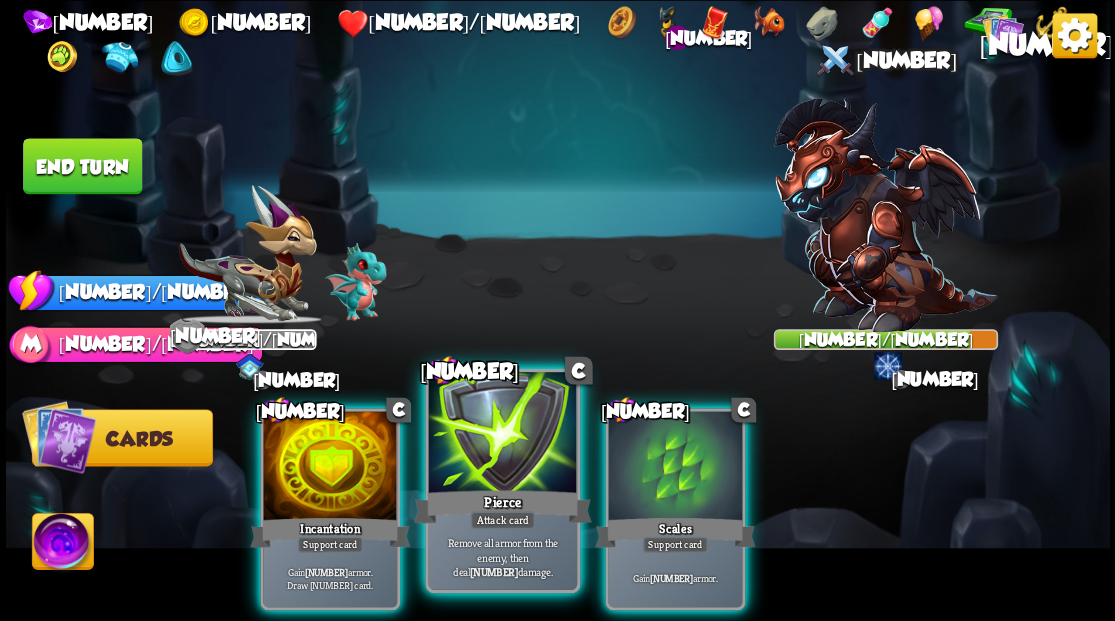 click at bounding box center (330, 467) 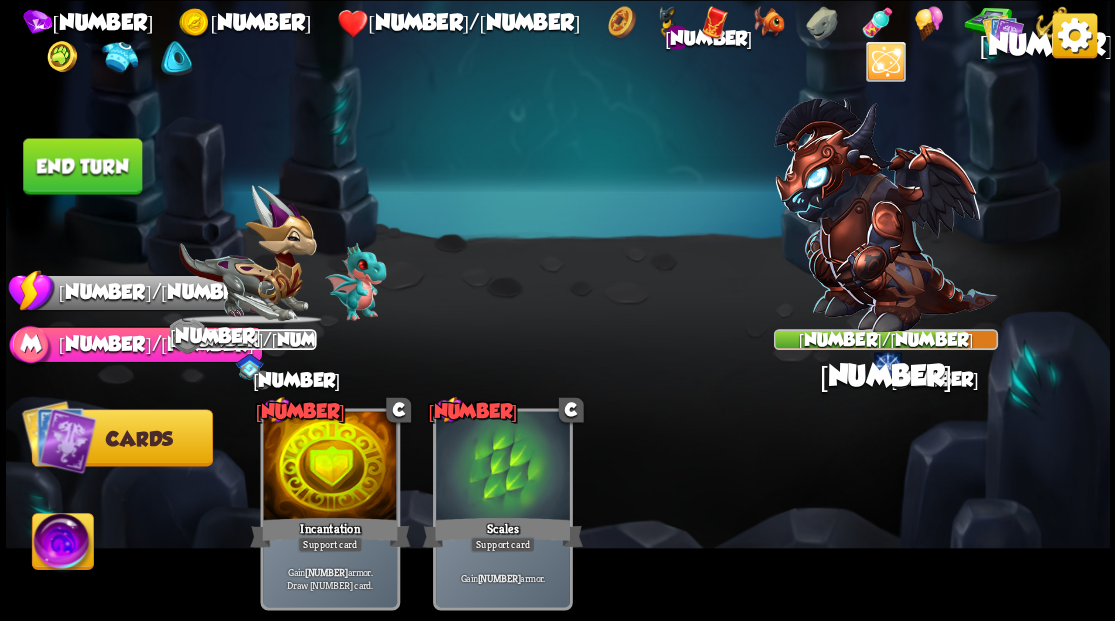 click on "End turn" at bounding box center (82, 166) 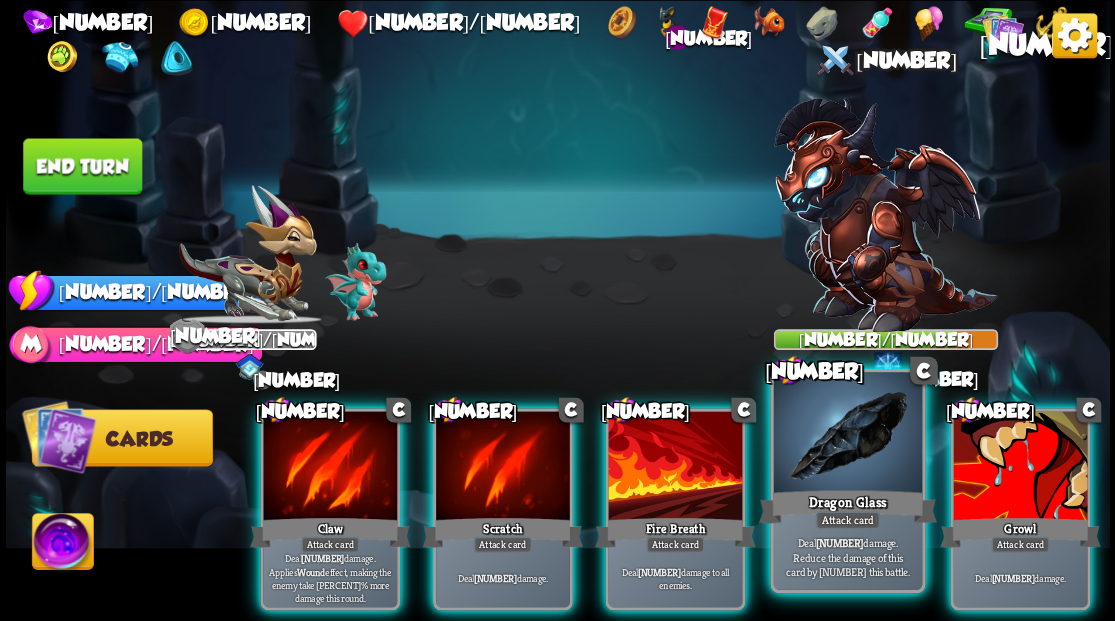 click at bounding box center (330, 467) 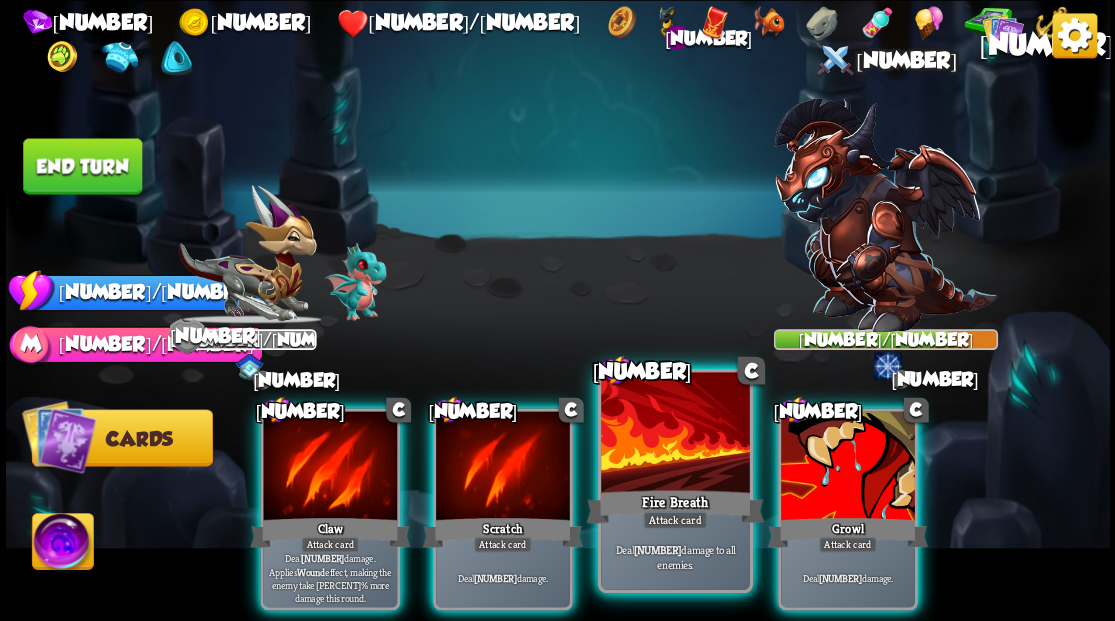 click at bounding box center [330, 467] 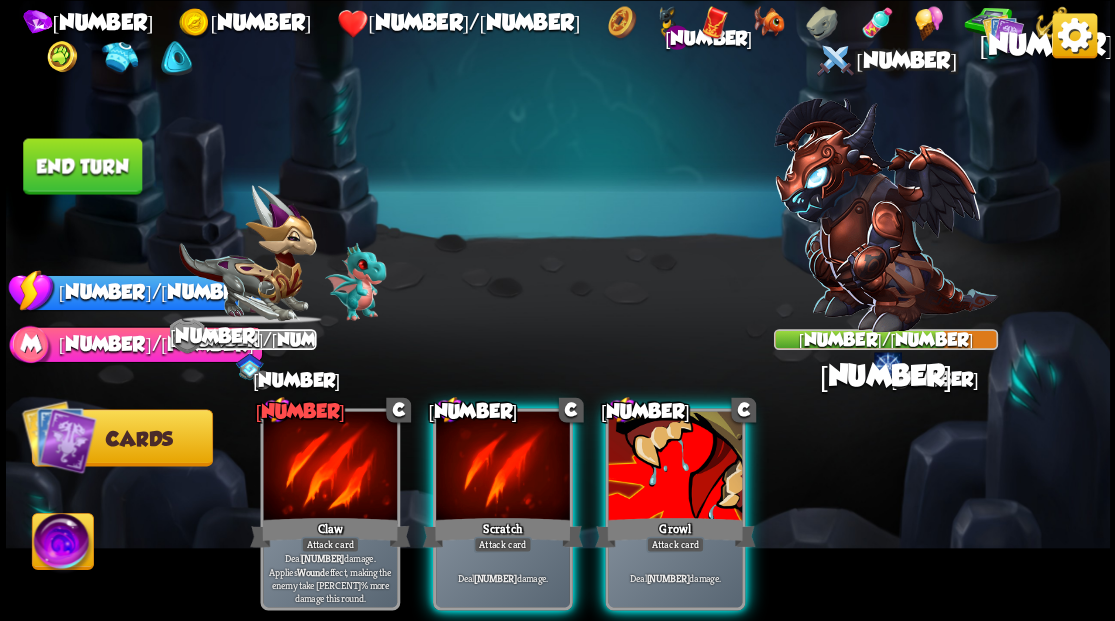 click at bounding box center (330, 467) 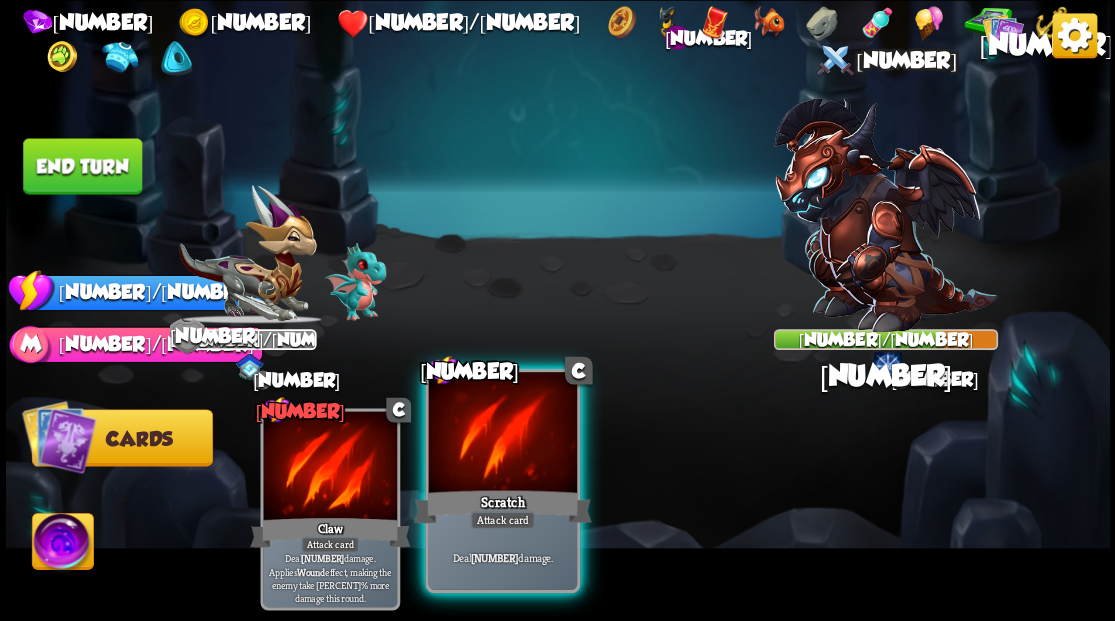 click at bounding box center [330, 467] 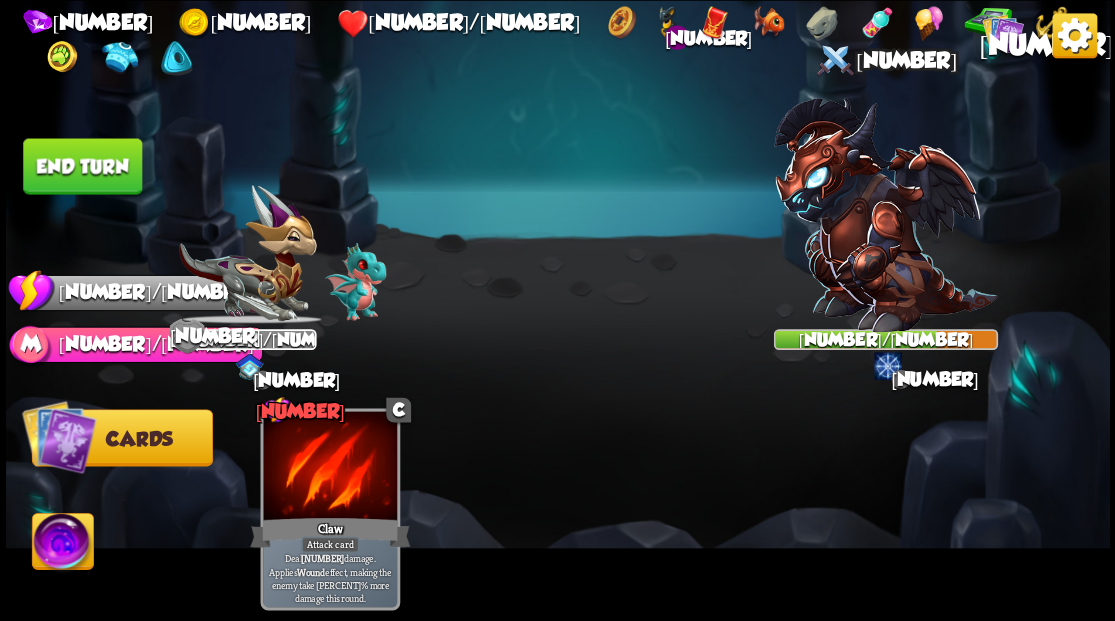 click on "End turn" at bounding box center [82, 166] 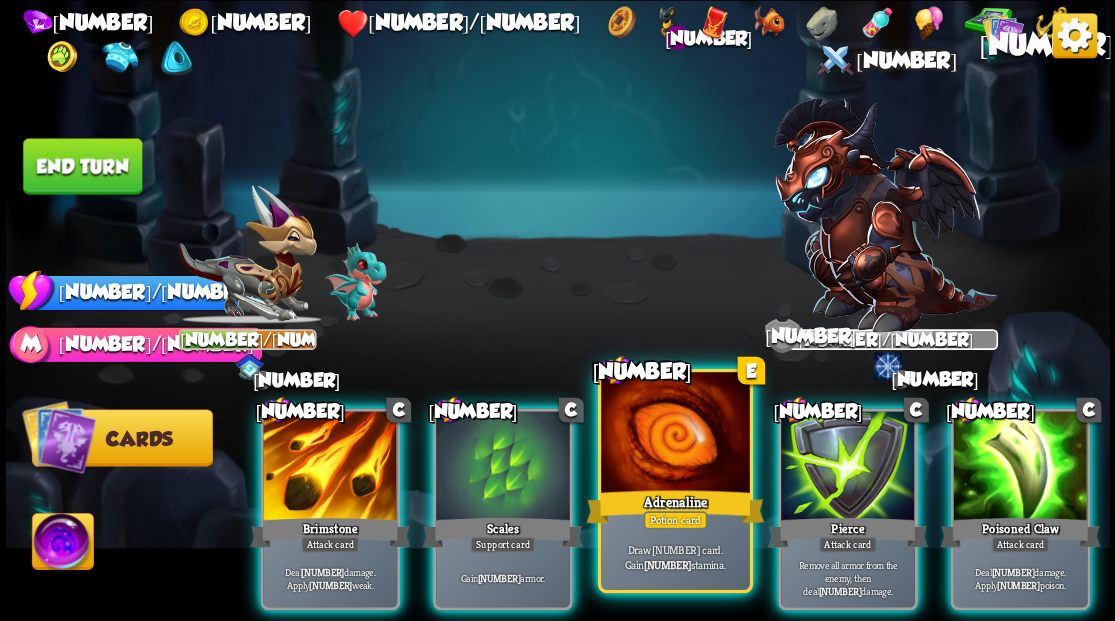 click at bounding box center (675, 434) 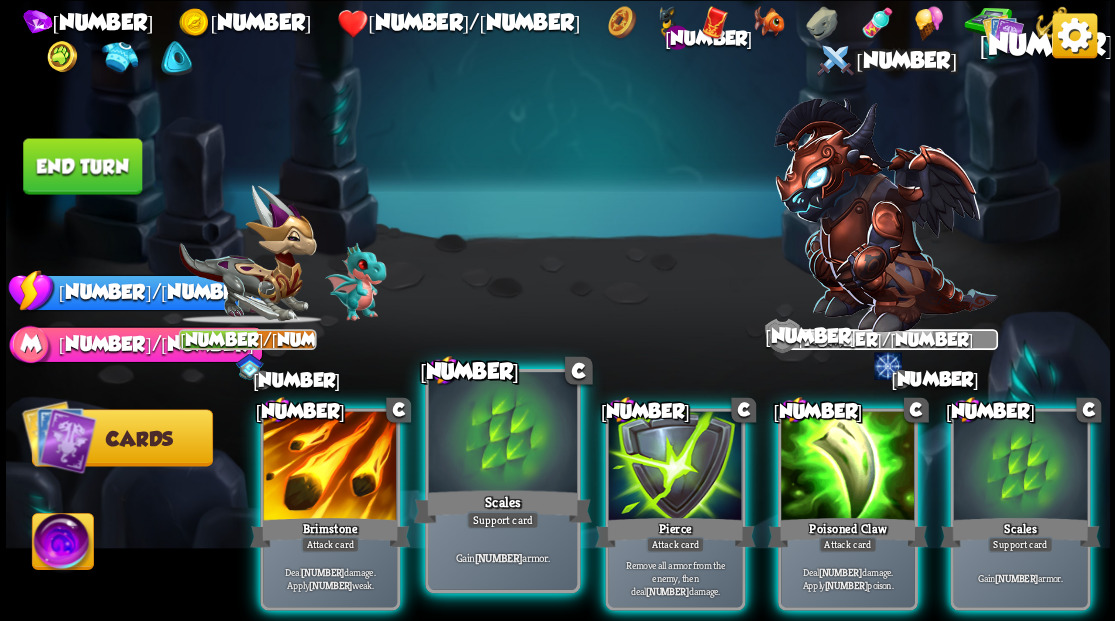 click at bounding box center (330, 467) 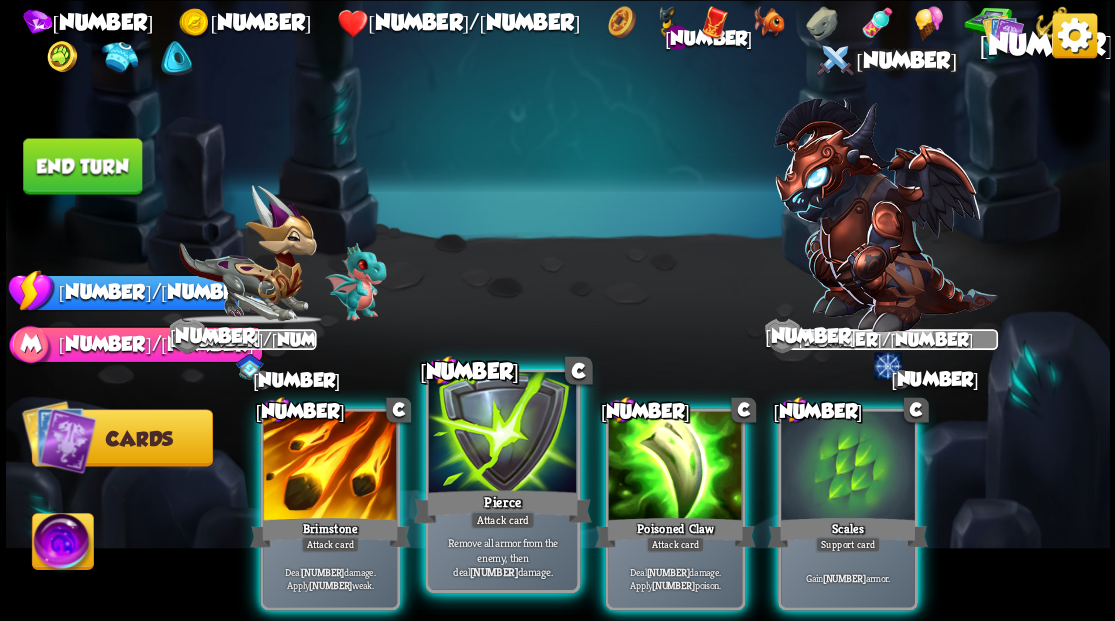 click at bounding box center [330, 467] 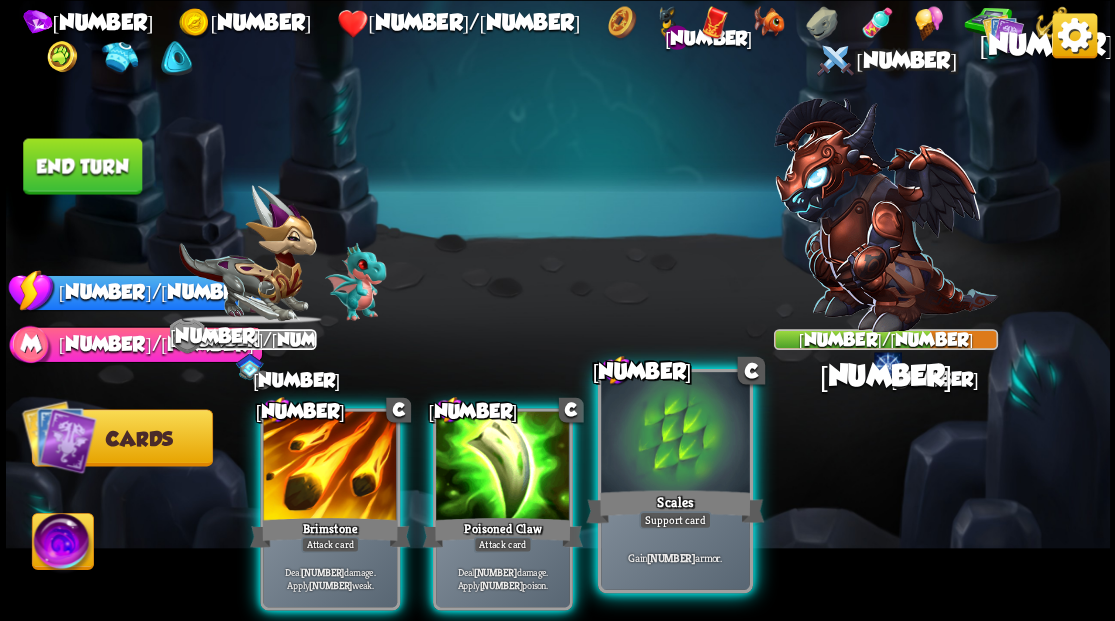 click at bounding box center [330, 467] 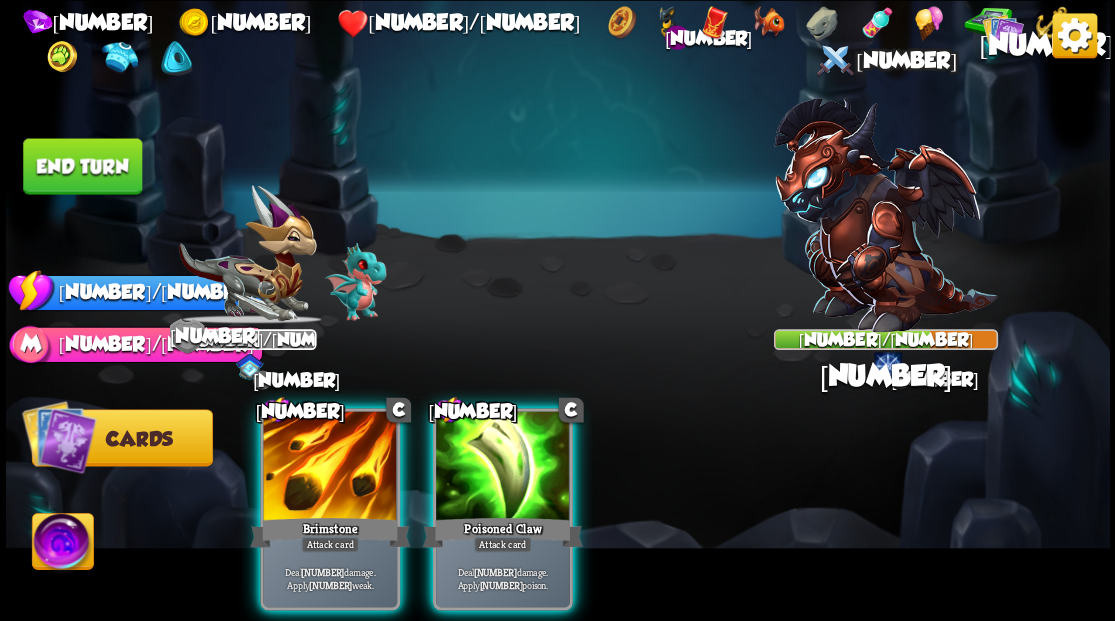 click at bounding box center [330, 467] 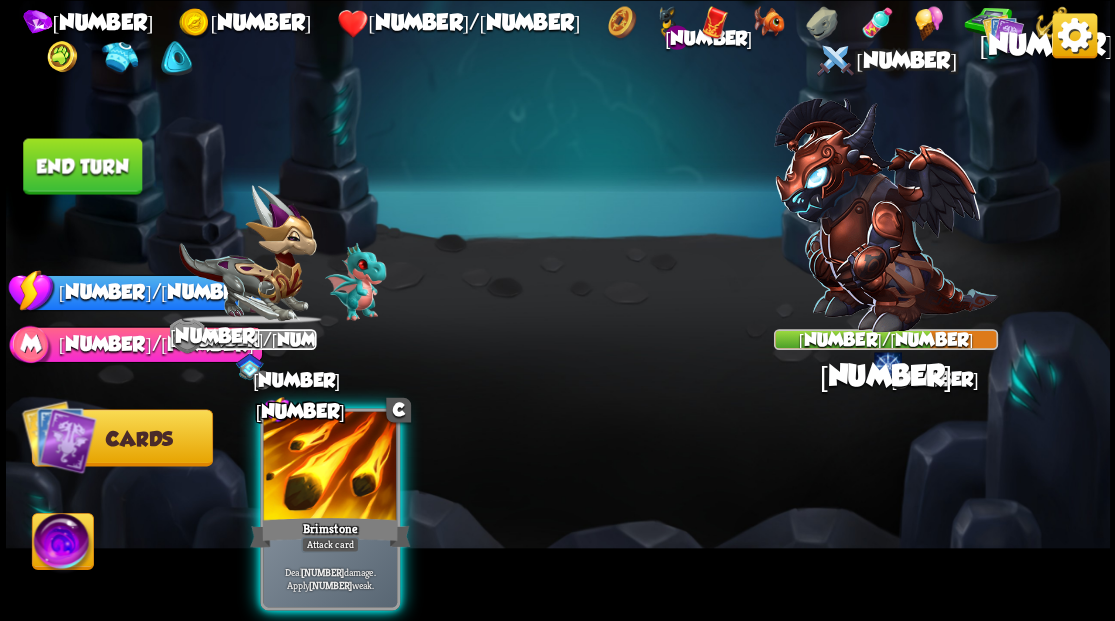 click at bounding box center (330, 467) 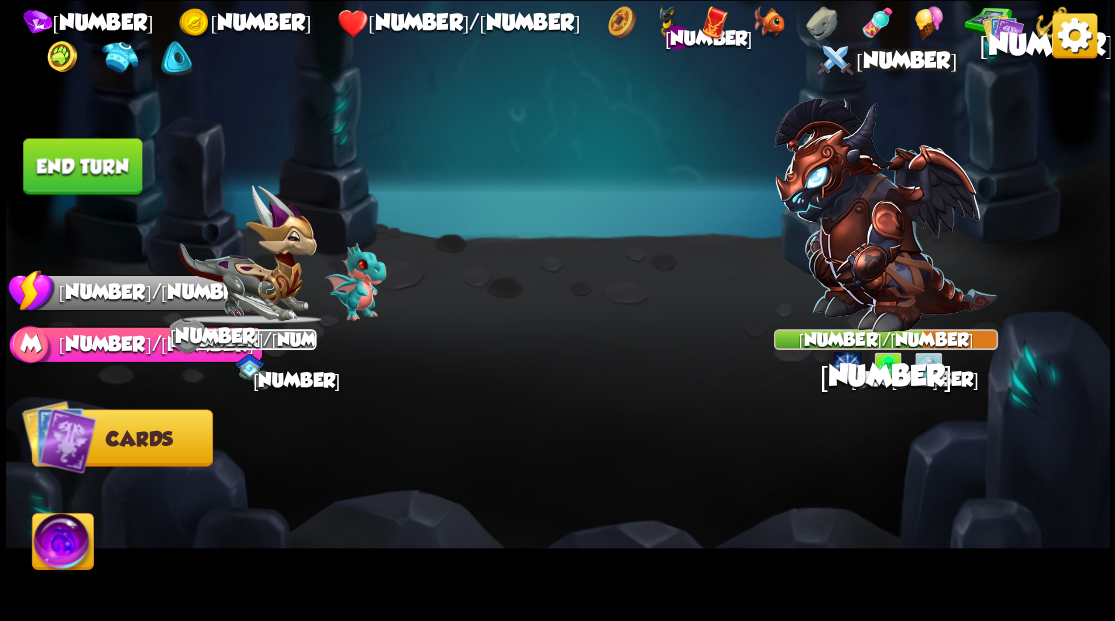 click on "End turn" at bounding box center (82, 166) 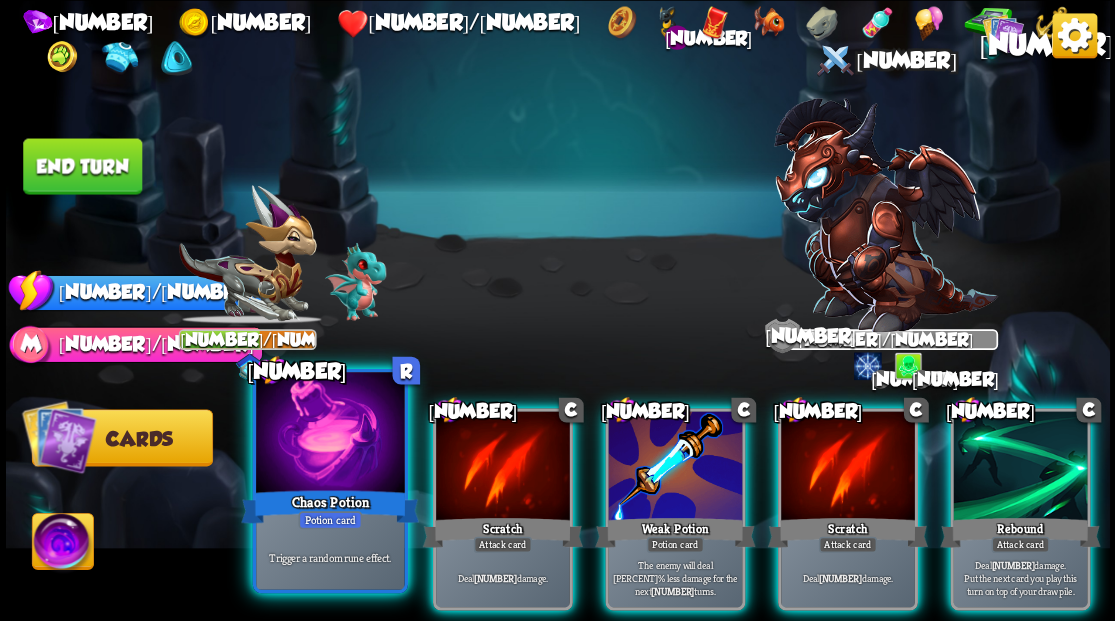 click at bounding box center [330, 434] 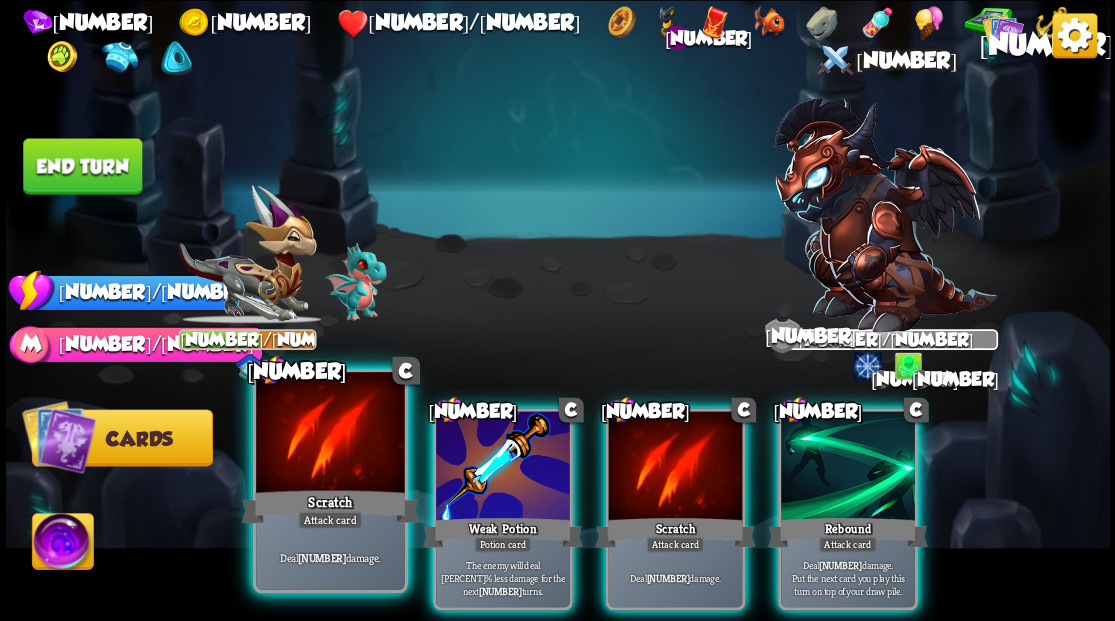 click at bounding box center (330, 434) 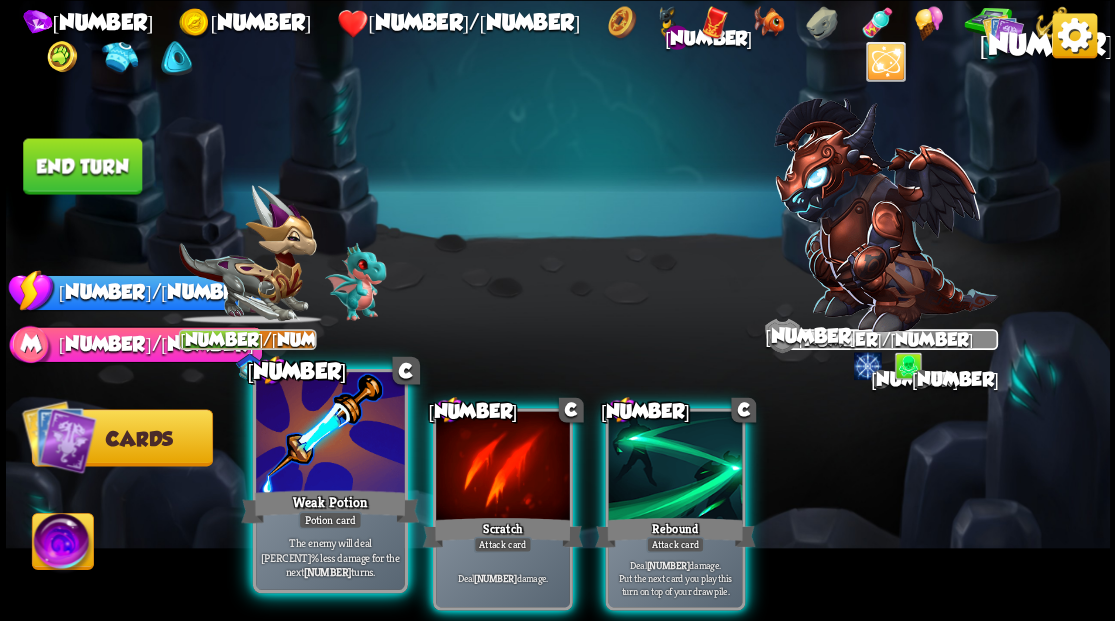 click at bounding box center (330, 434) 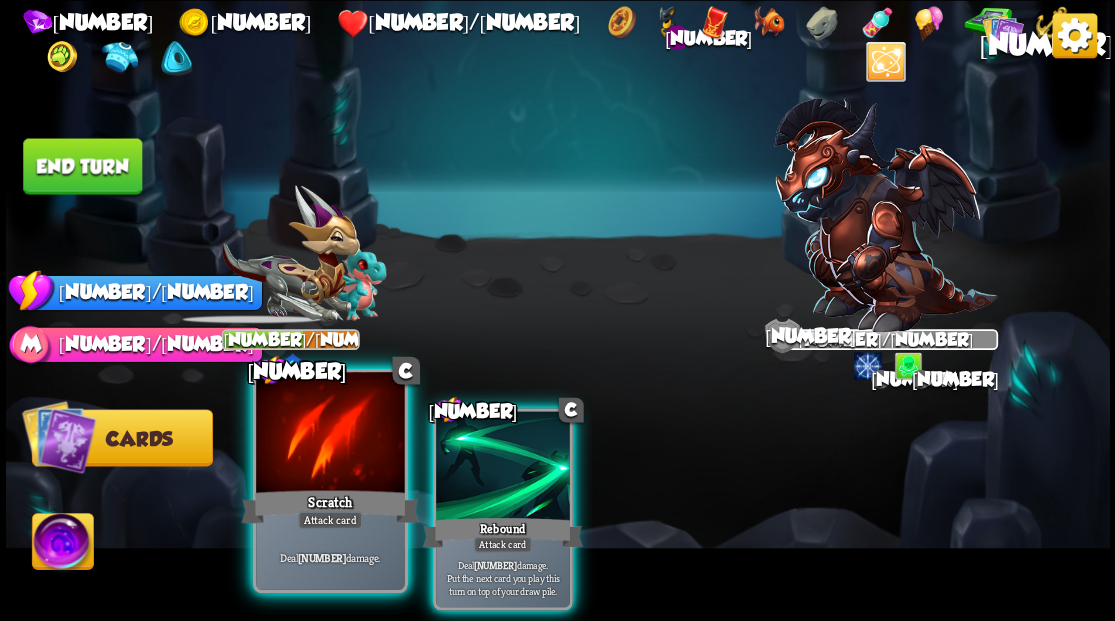 click at bounding box center [330, 434] 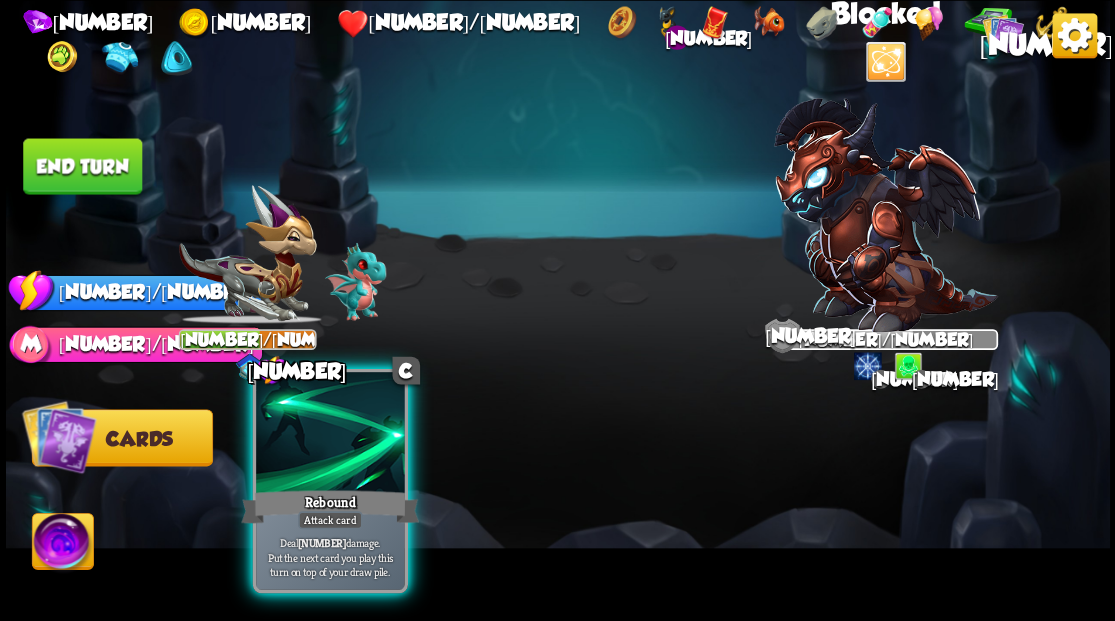 click at bounding box center (330, 434) 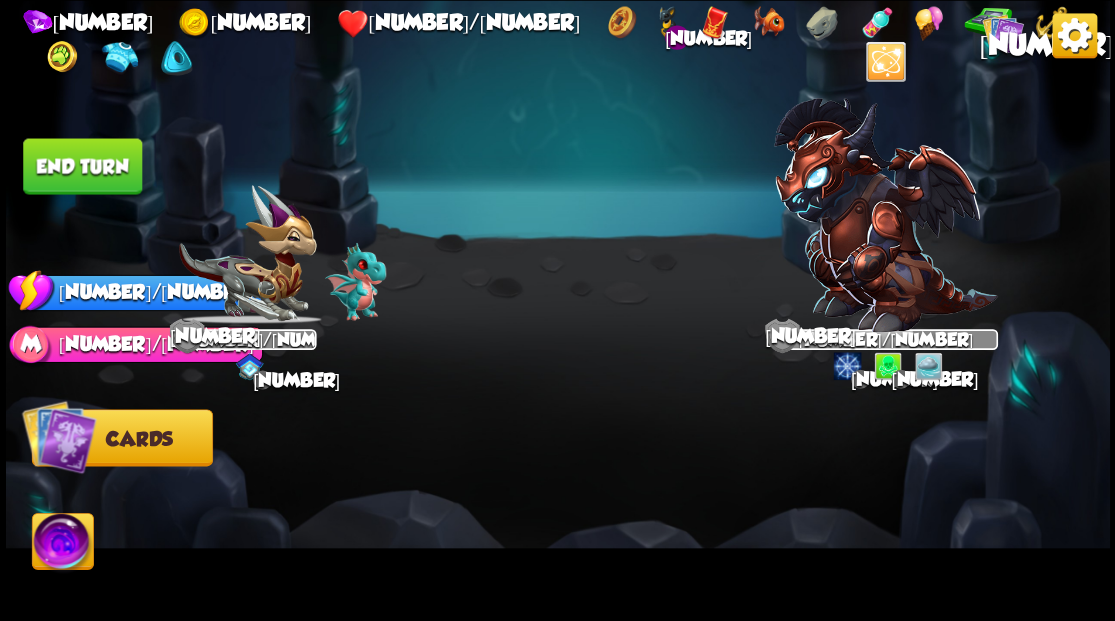 click on "End turn" at bounding box center (82, 166) 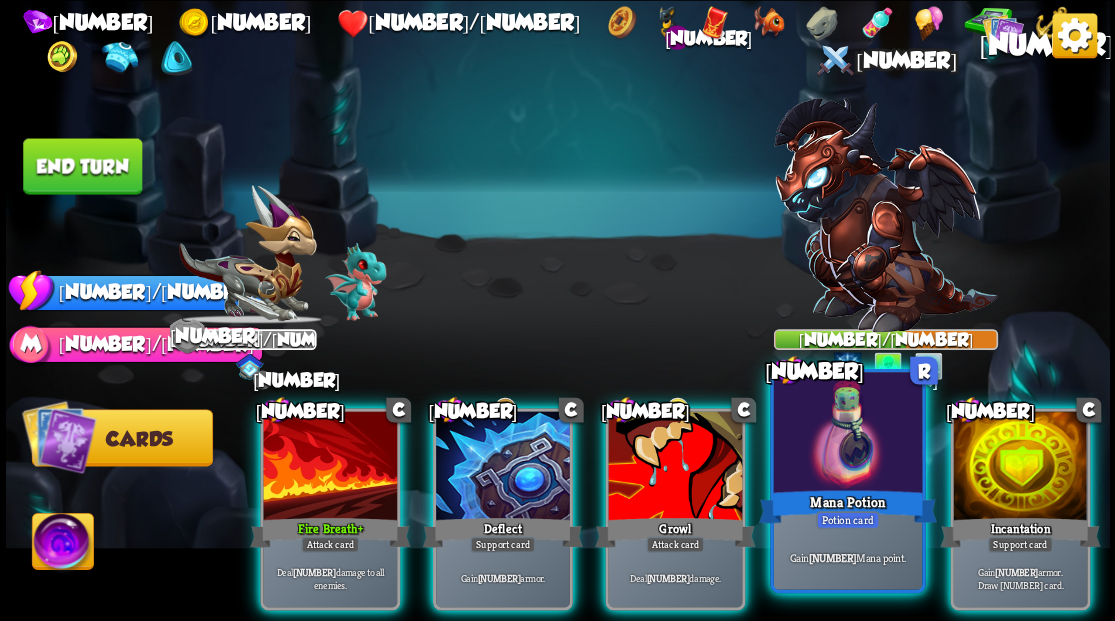 click at bounding box center (847, 434) 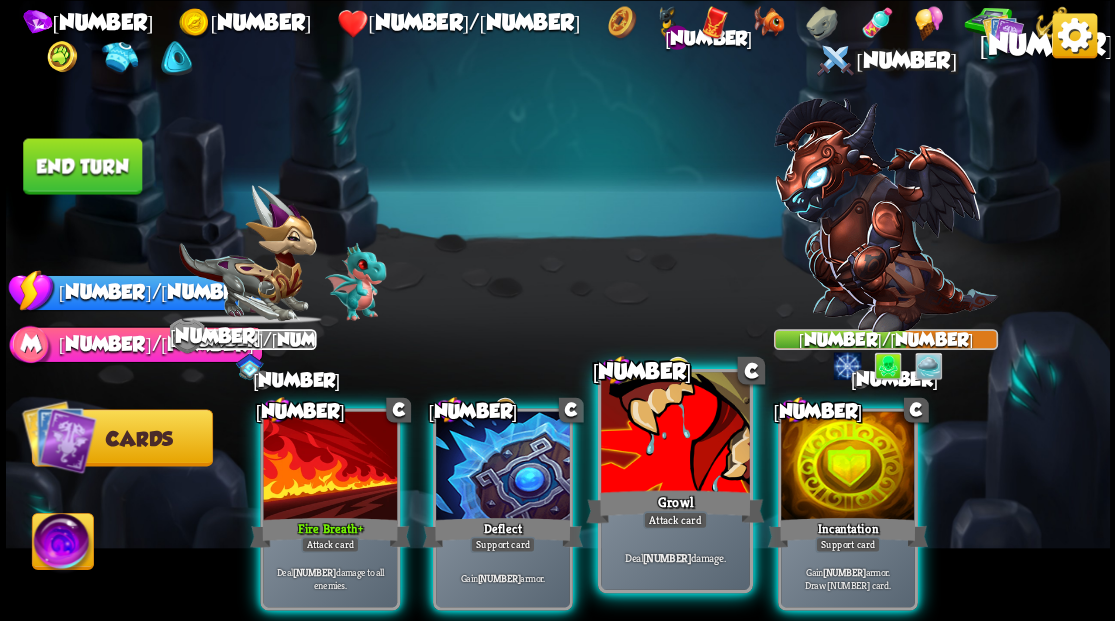 click at bounding box center (330, 467) 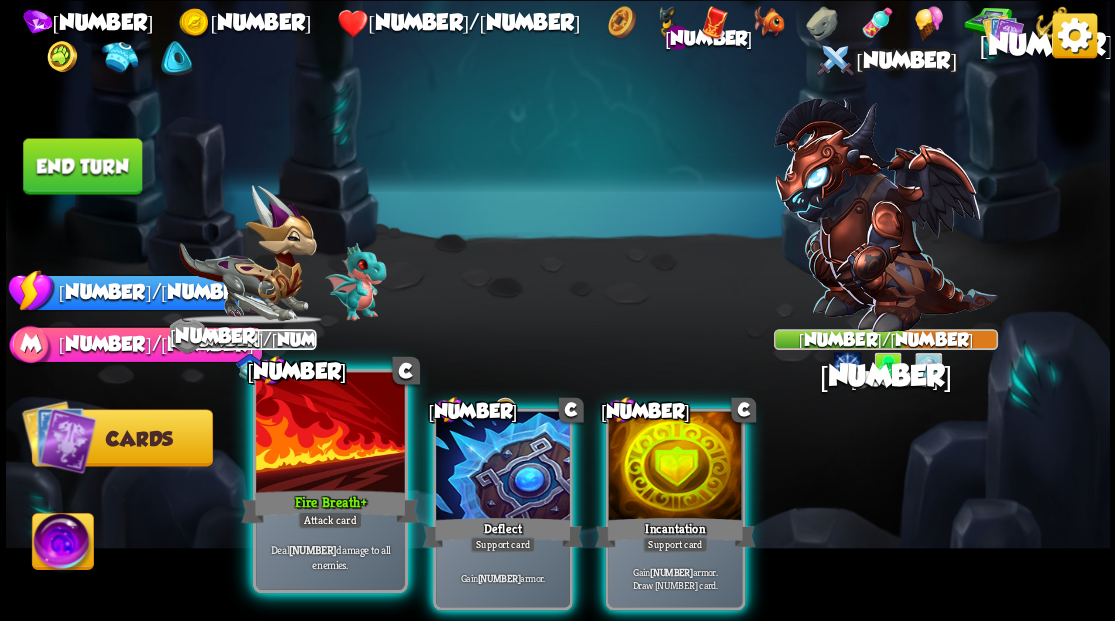 click at bounding box center (330, 434) 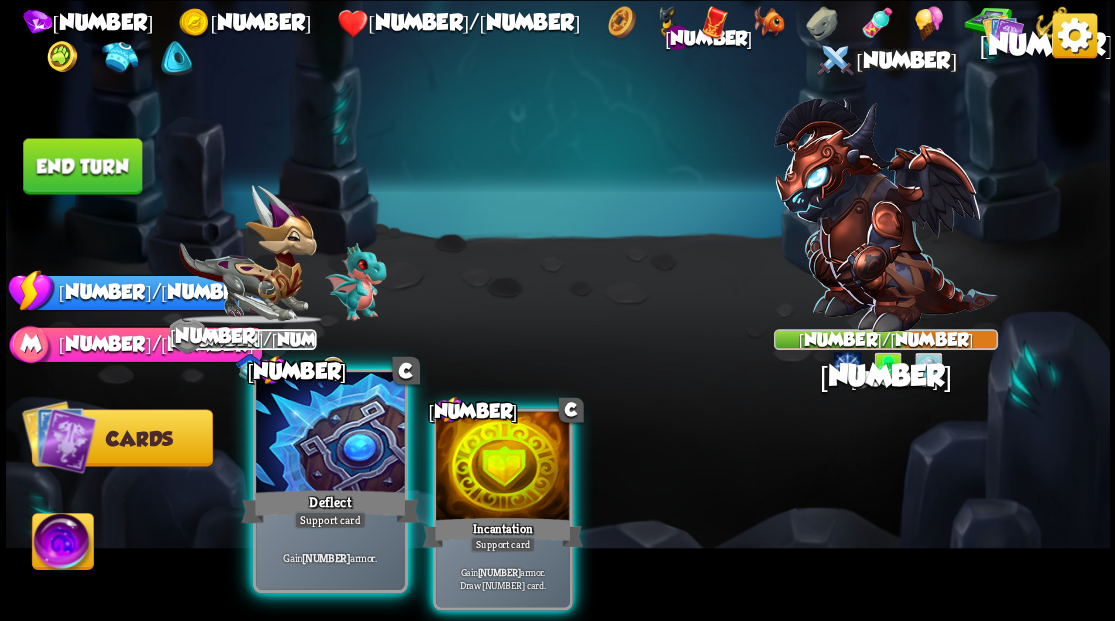 click at bounding box center (330, 434) 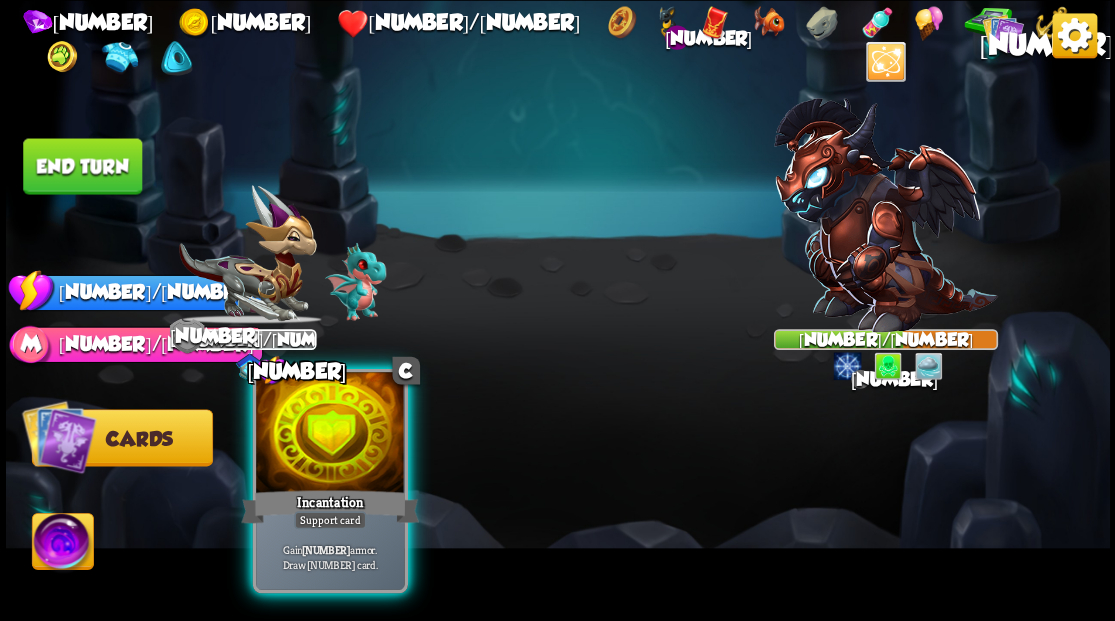 click at bounding box center [330, 434] 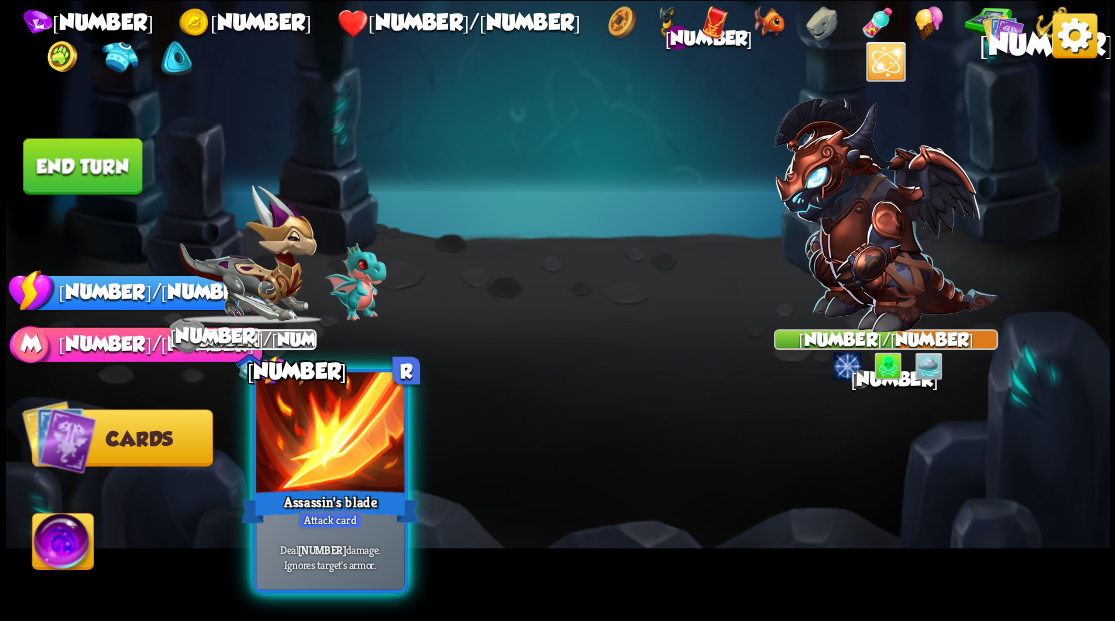 drag, startPoint x: 277, startPoint y: 444, endPoint x: 487, endPoint y: 326, distance: 240.88171 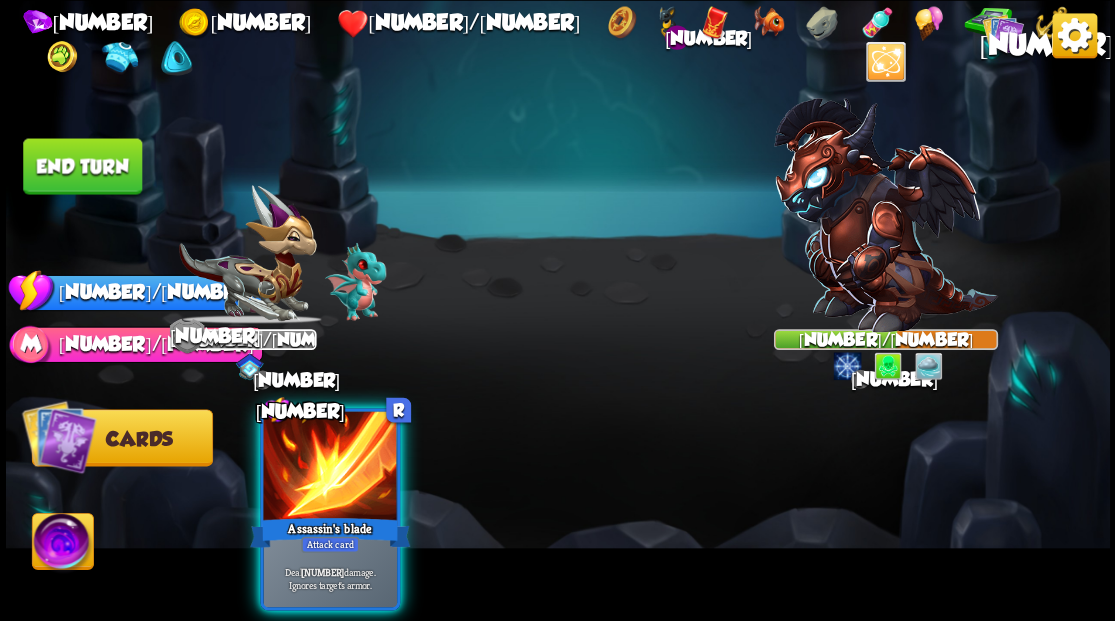 click at bounding box center [330, 467] 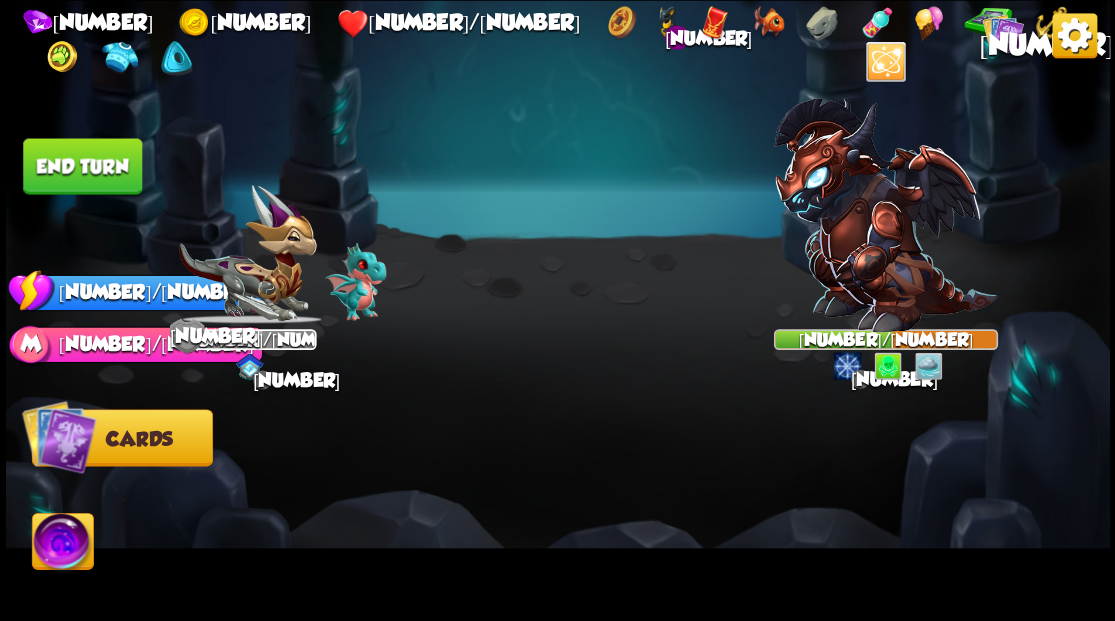 click on "End turn" at bounding box center (82, 166) 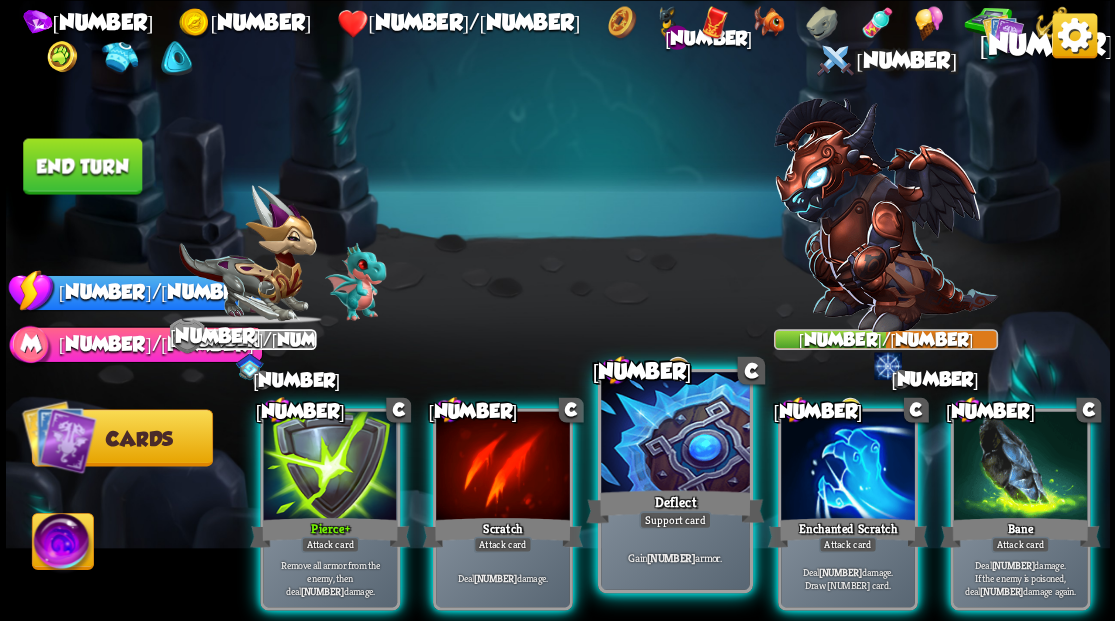 click at bounding box center [330, 467] 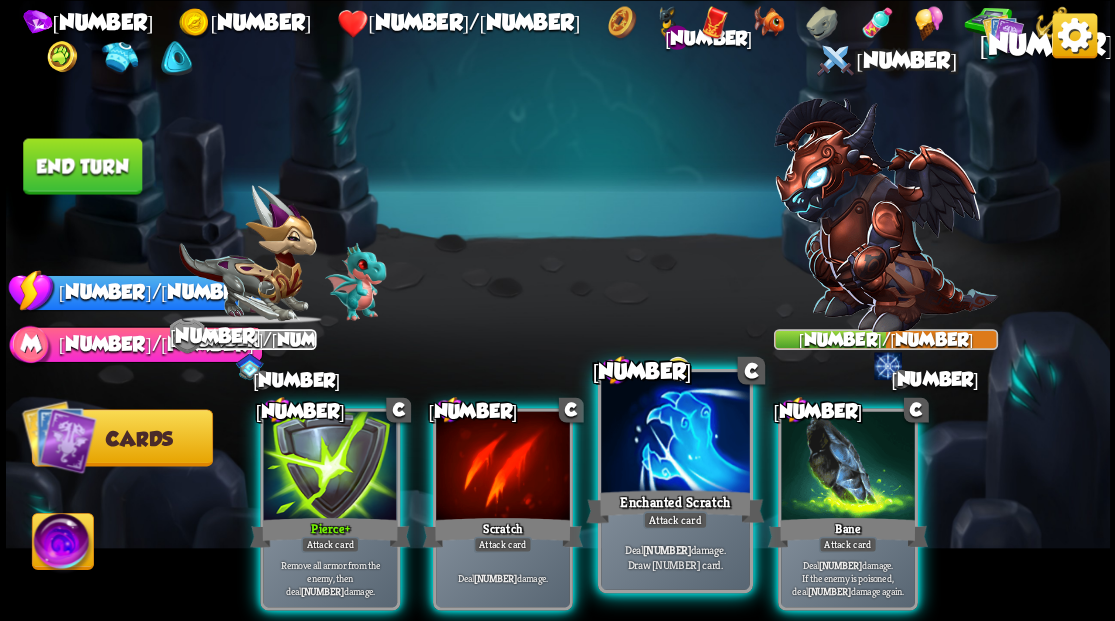 click at bounding box center [330, 467] 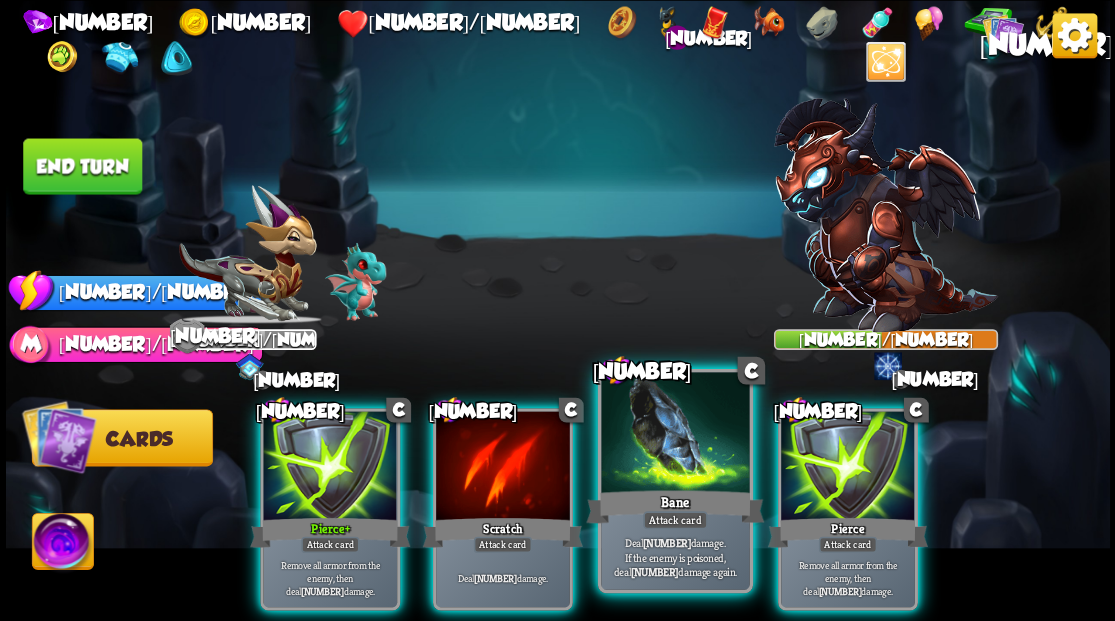 click at bounding box center [330, 467] 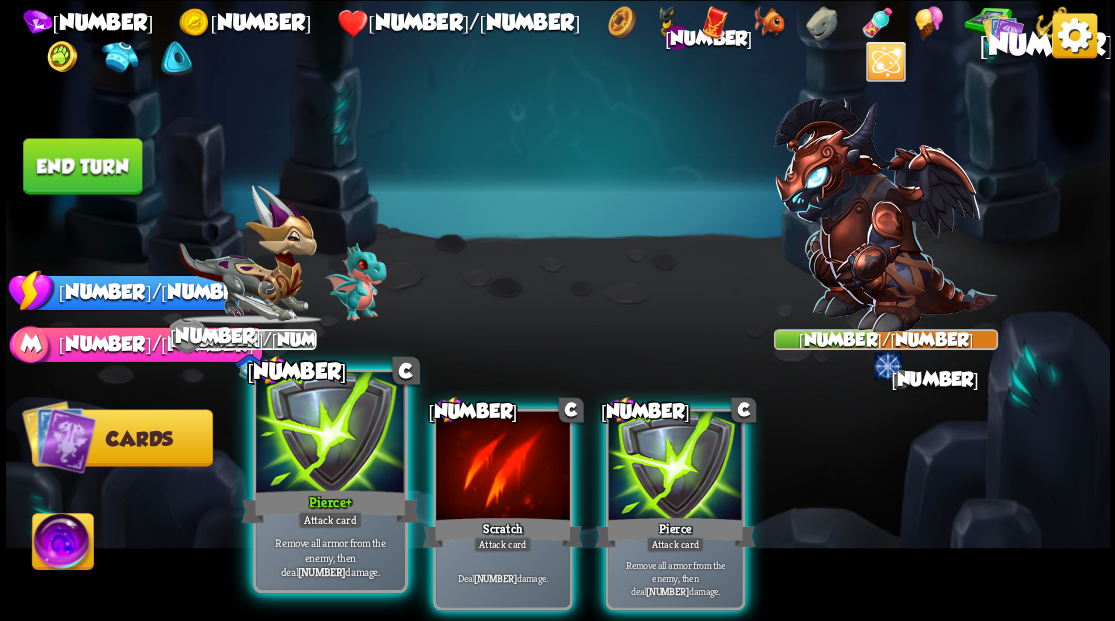 click at bounding box center (330, 434) 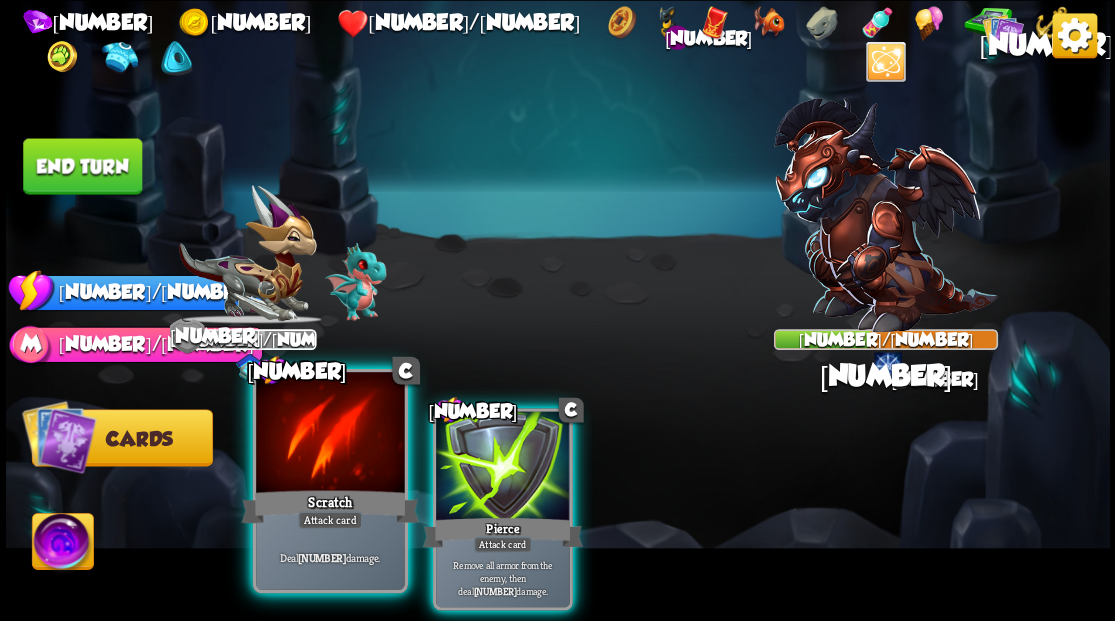 click at bounding box center [330, 434] 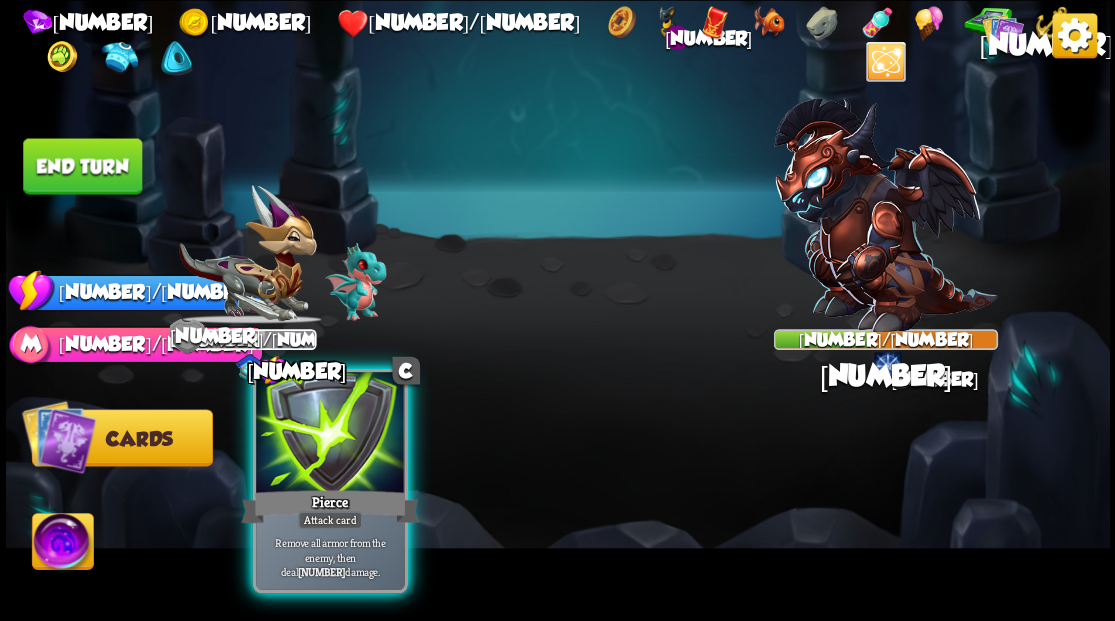 click at bounding box center (330, 434) 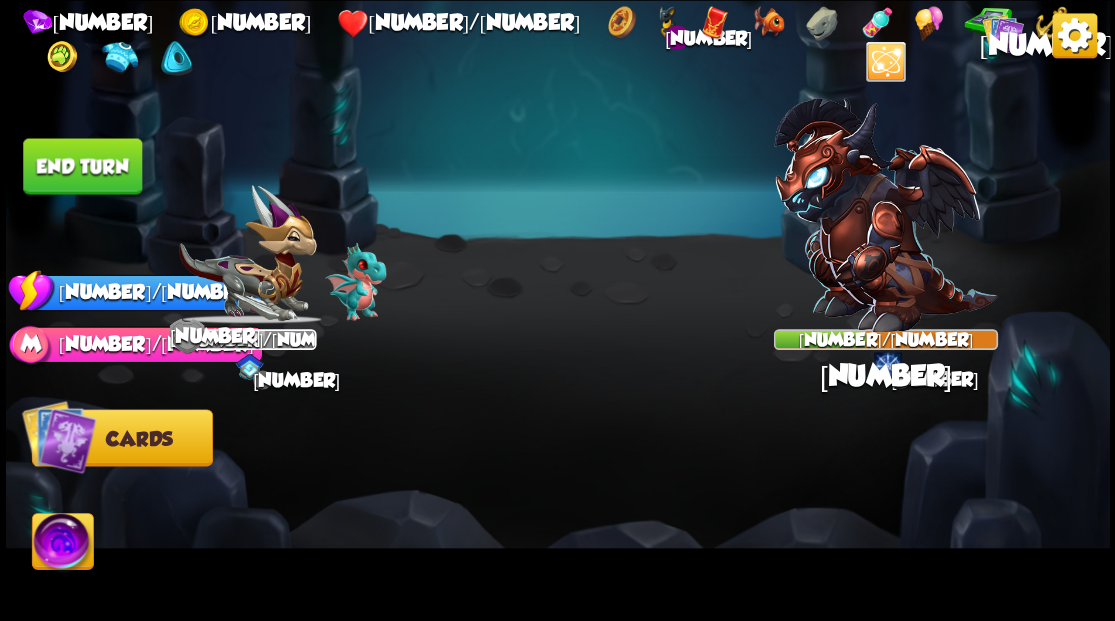 click on "End turn" at bounding box center [82, 166] 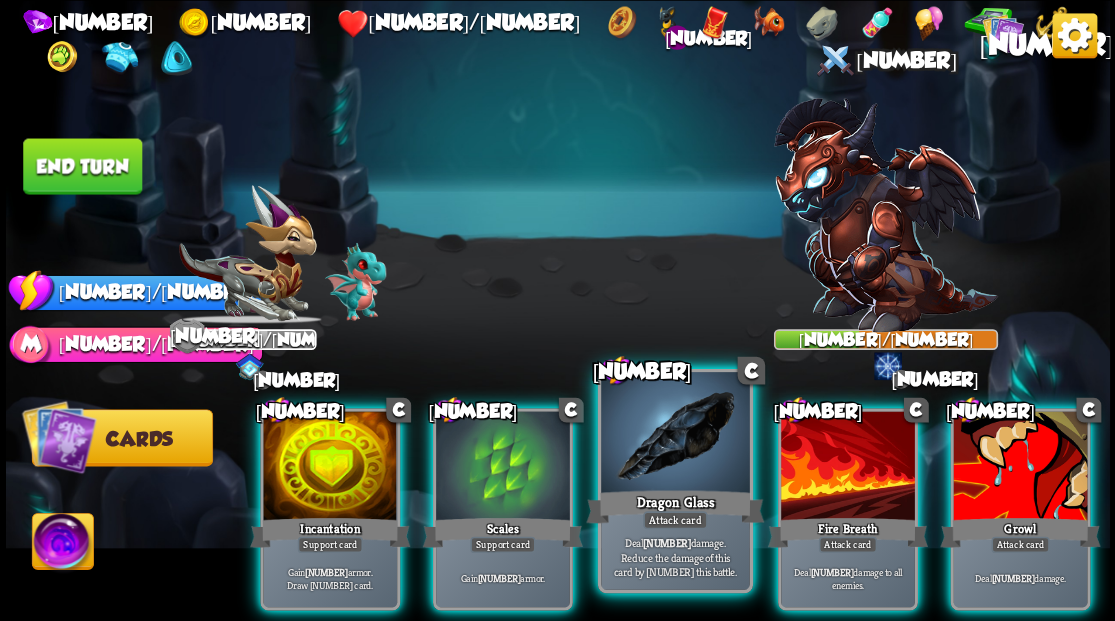 click at bounding box center (330, 467) 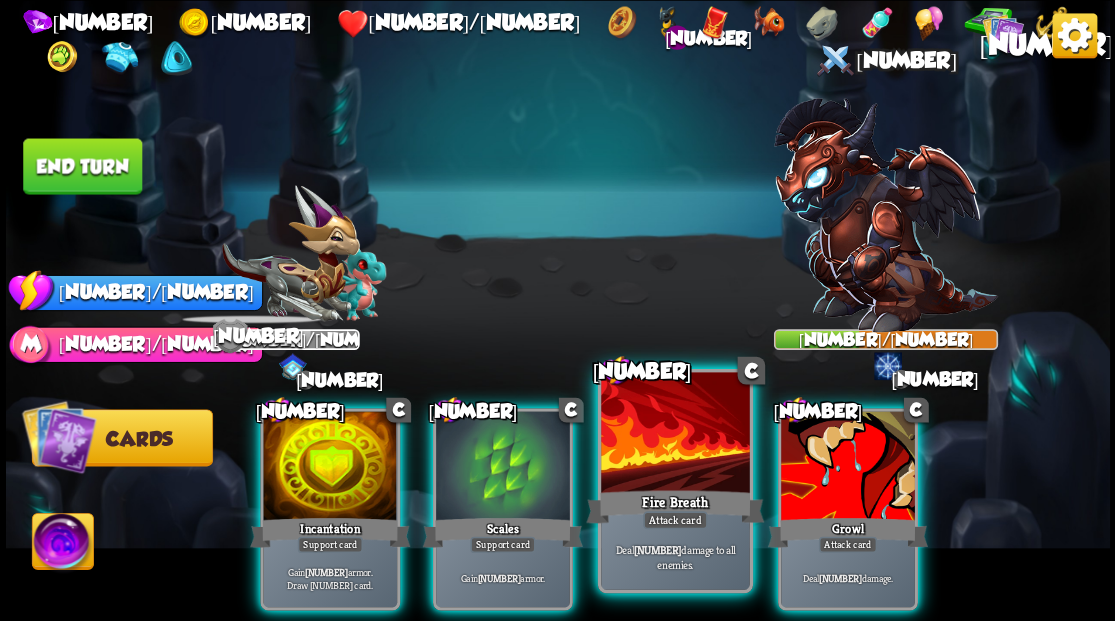 click at bounding box center (330, 467) 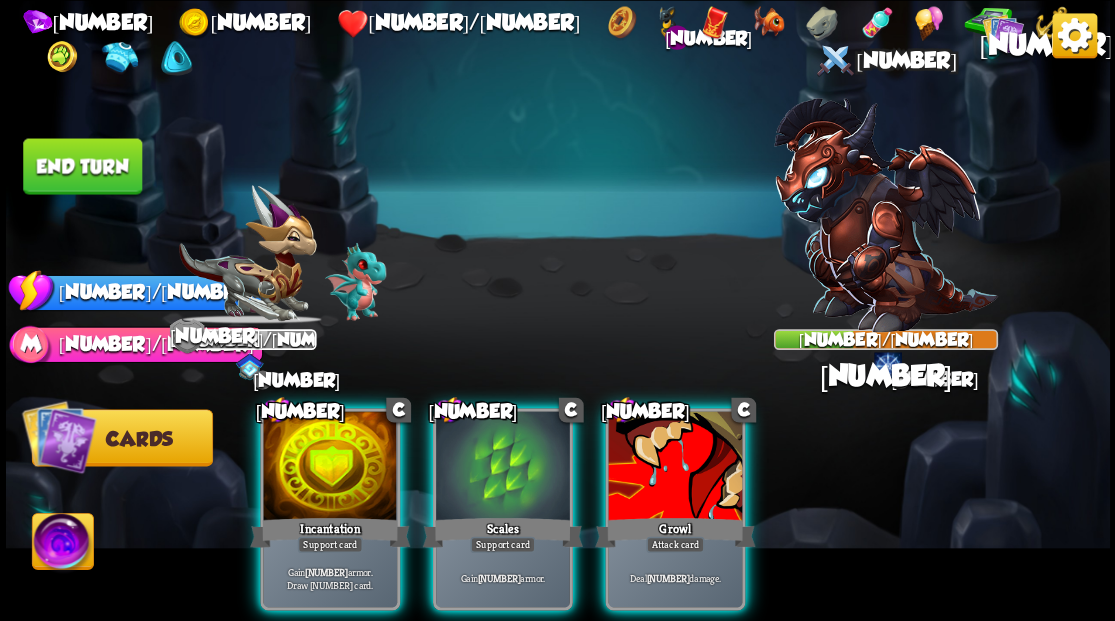click at bounding box center [330, 467] 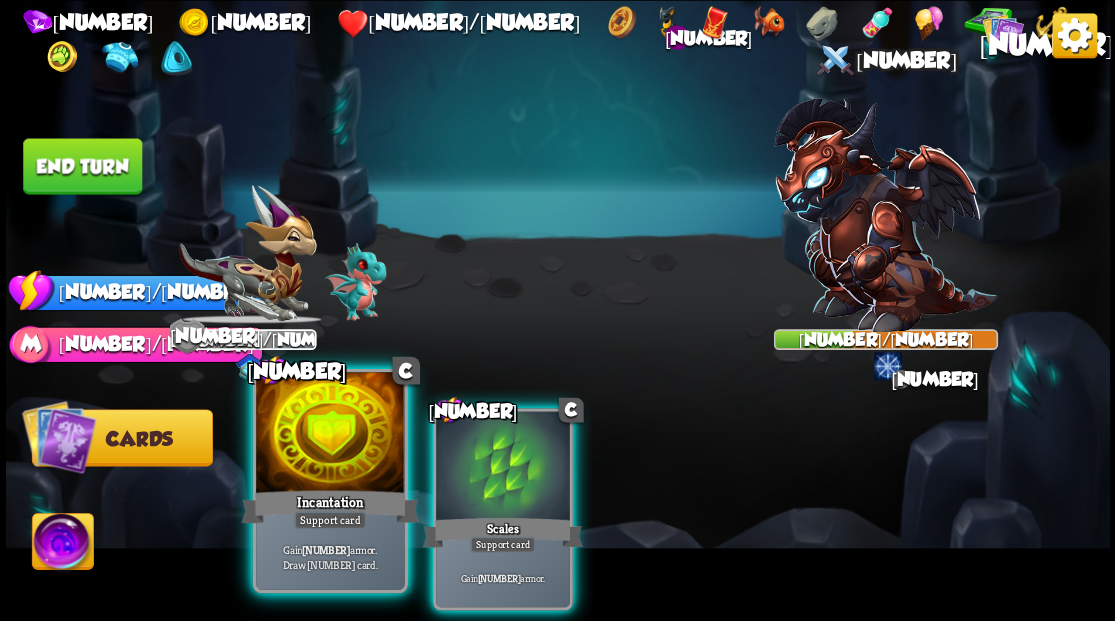click at bounding box center [330, 434] 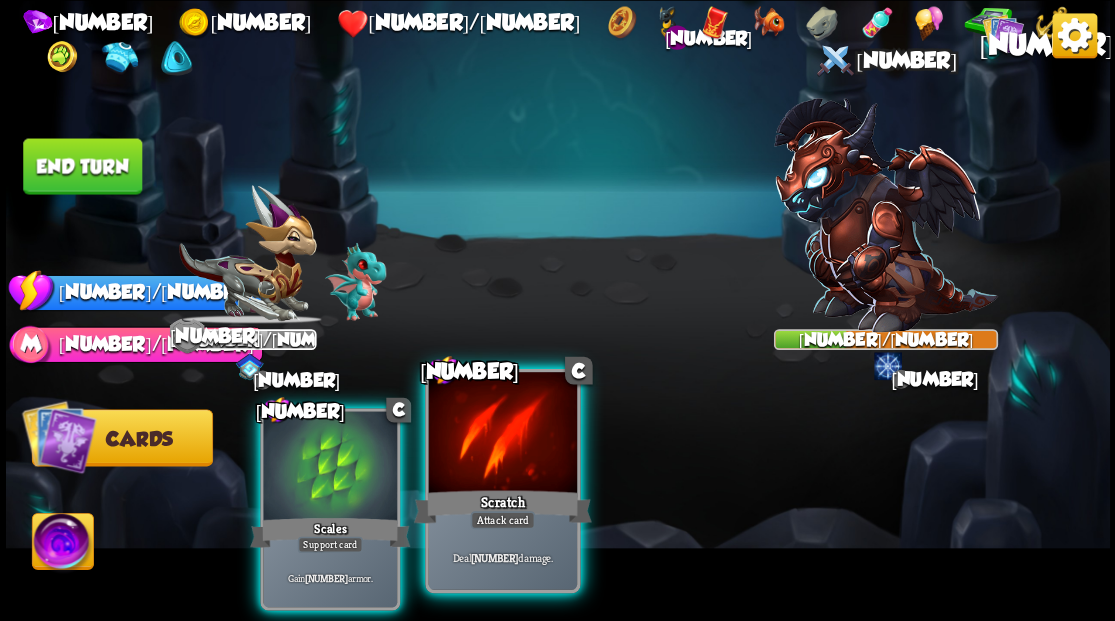 click at bounding box center [330, 467] 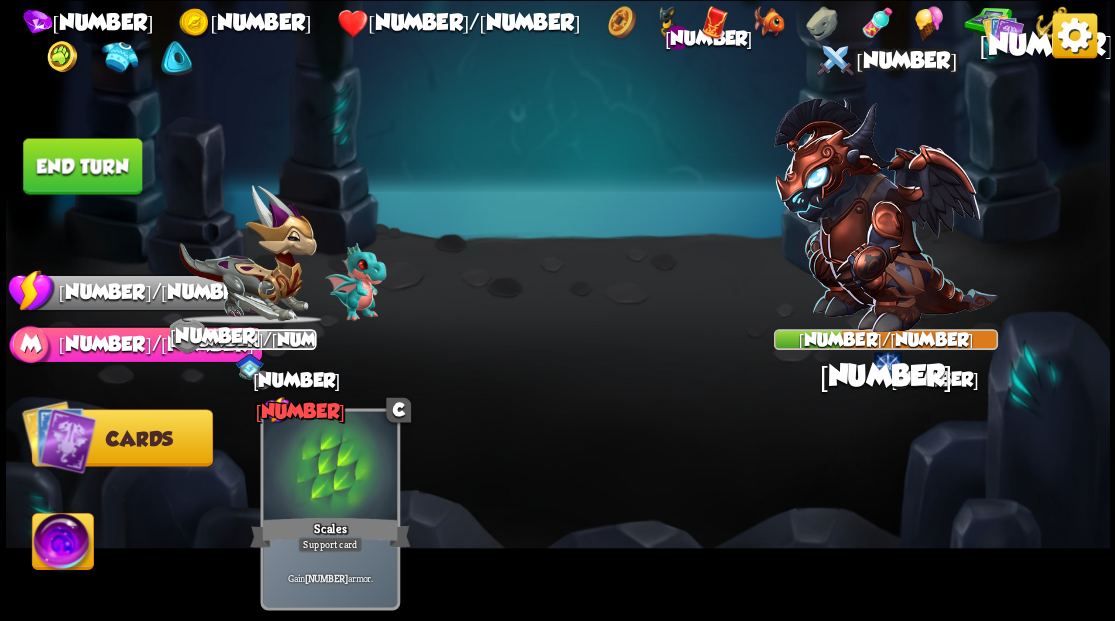 click on "End turn" at bounding box center (82, 166) 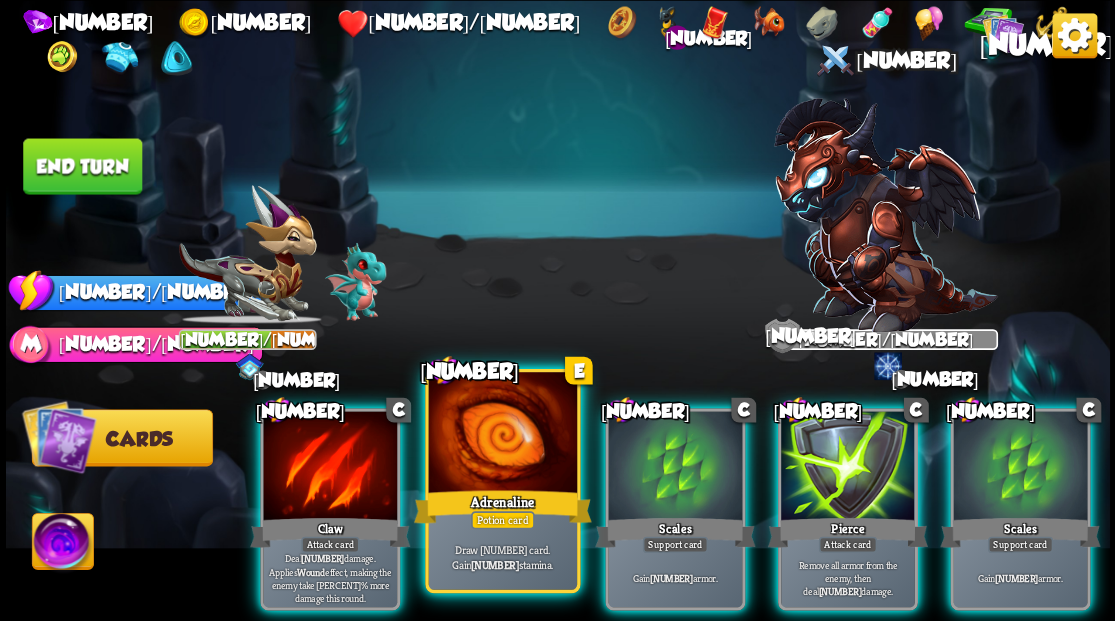 click at bounding box center (502, 434) 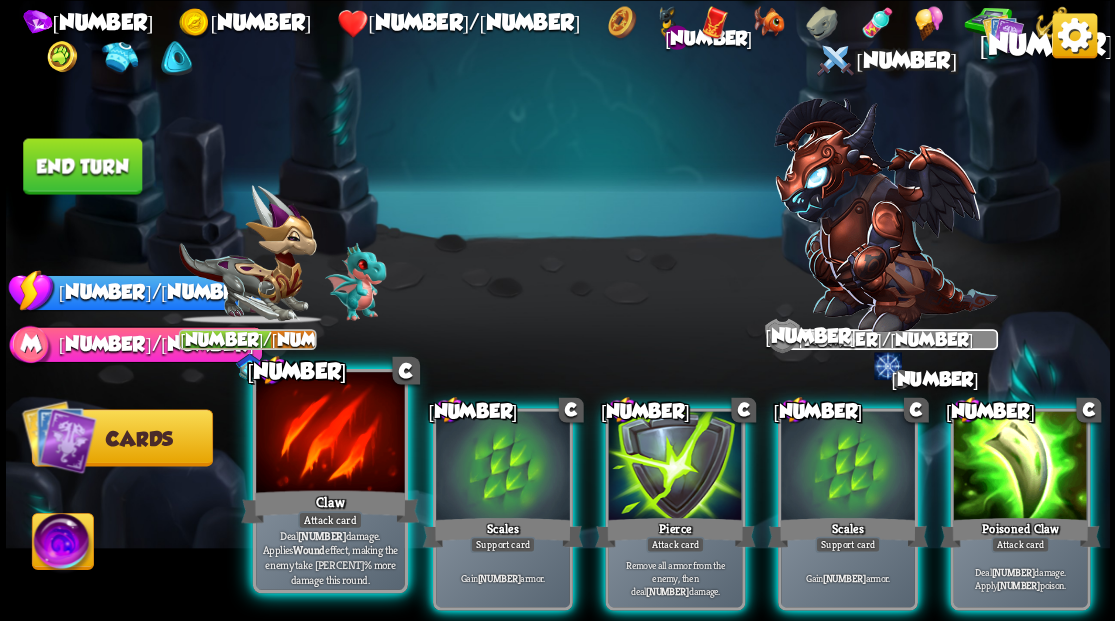 click at bounding box center [330, 434] 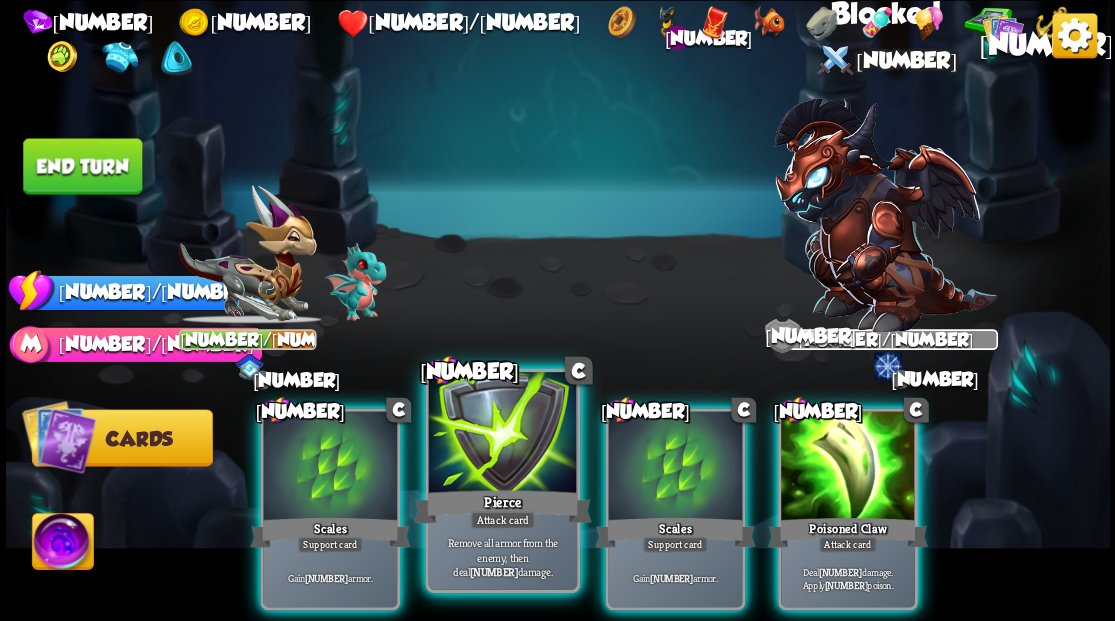 click at bounding box center [330, 467] 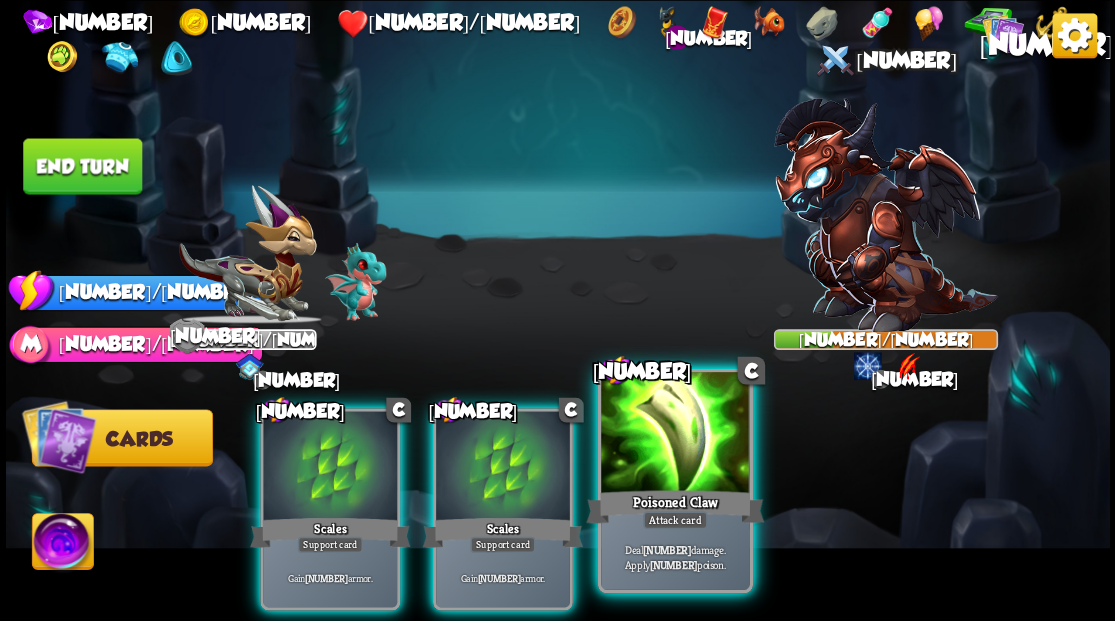 drag, startPoint x: 664, startPoint y: 540, endPoint x: 682, endPoint y: 540, distance: 18 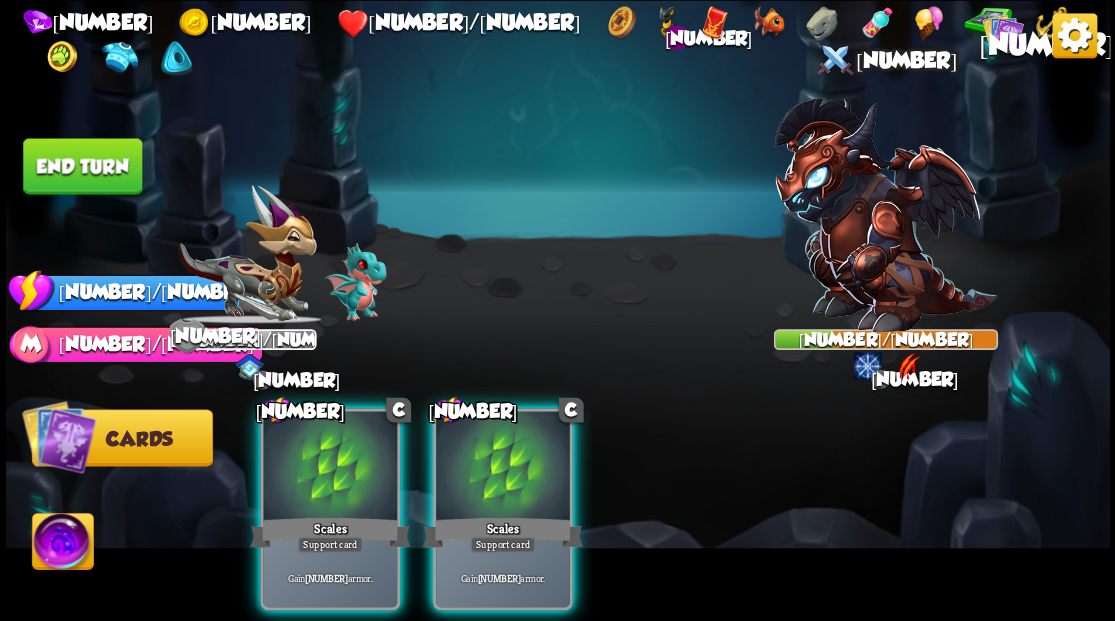 click on "1
C   Scales     Support card   Gain  [NUMBER]  armor.
1
C   Scales     Support card   Gain  [NUMBER]  armor." at bounding box center [667, 483] 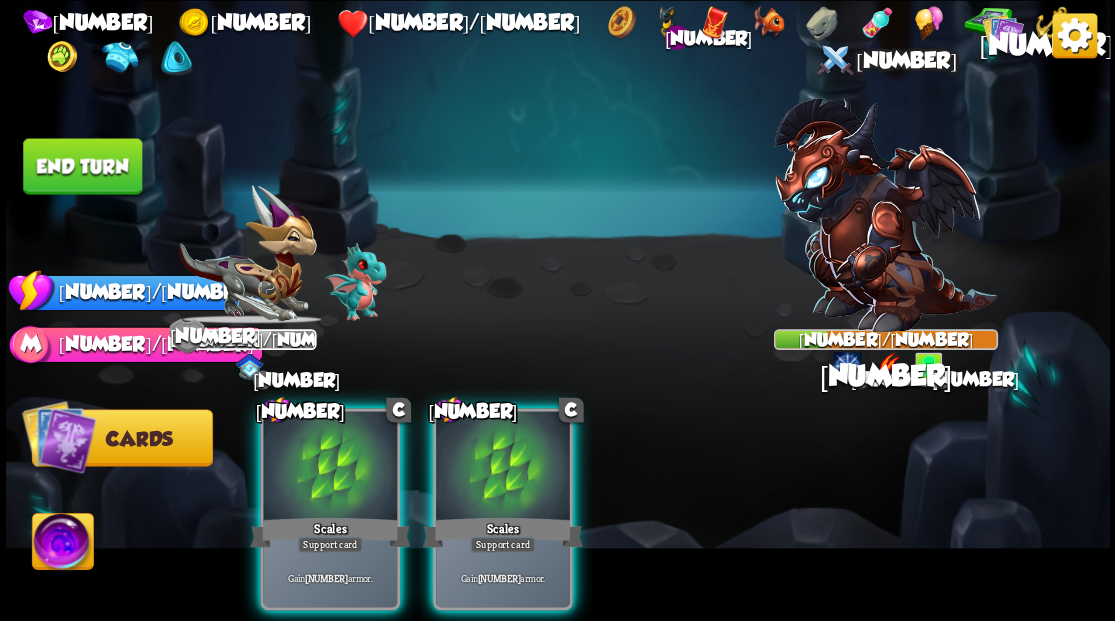 click at bounding box center (330, 467) 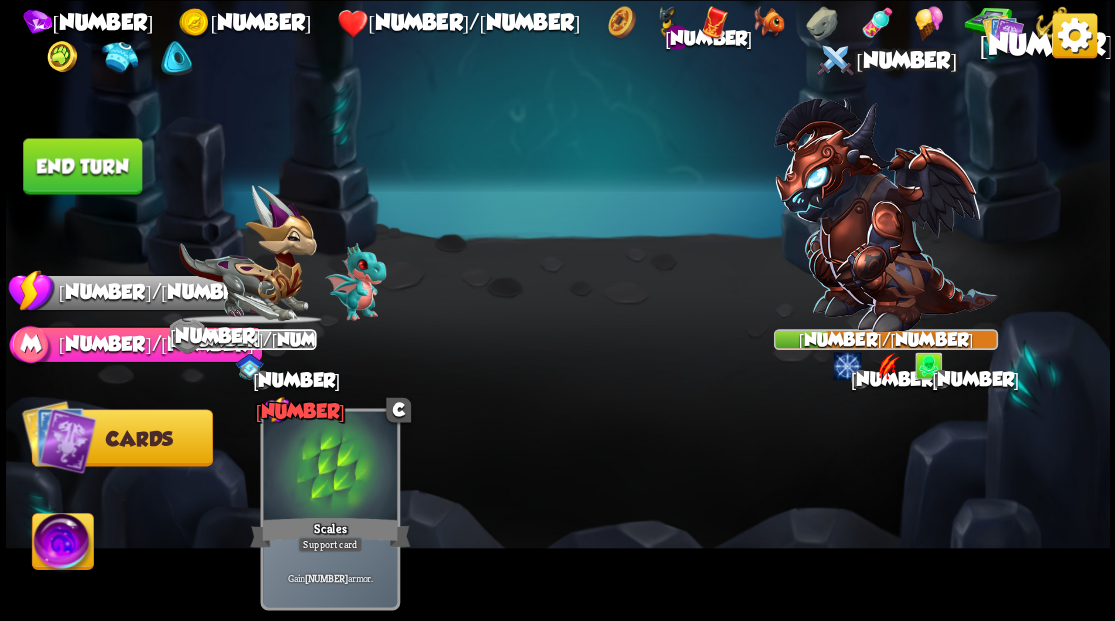 click on "End turn" at bounding box center (82, 166) 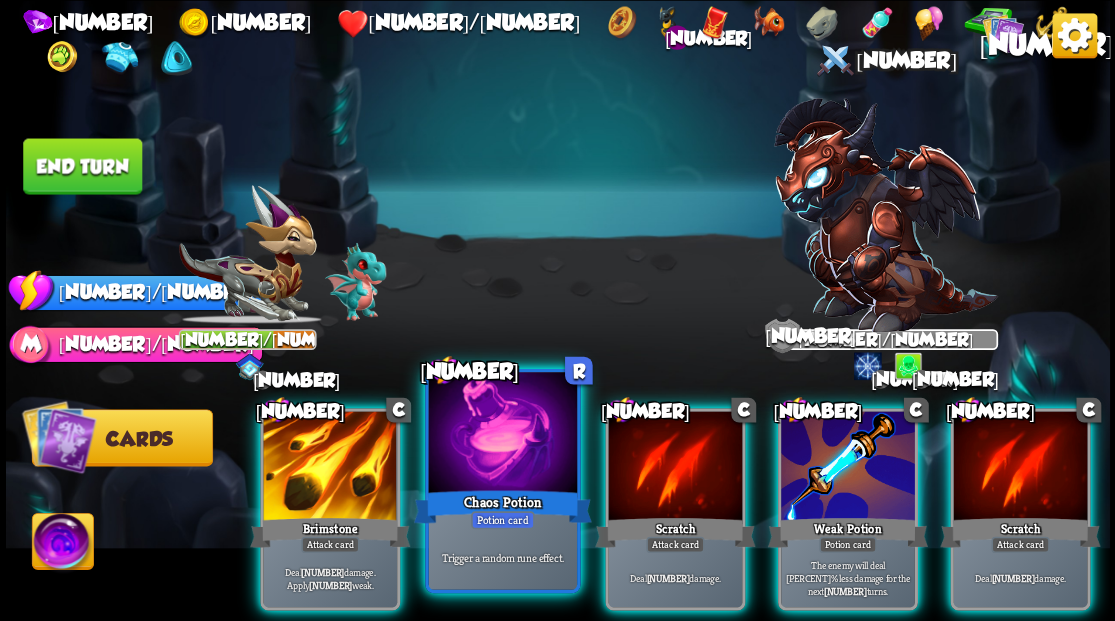 click at bounding box center [502, 434] 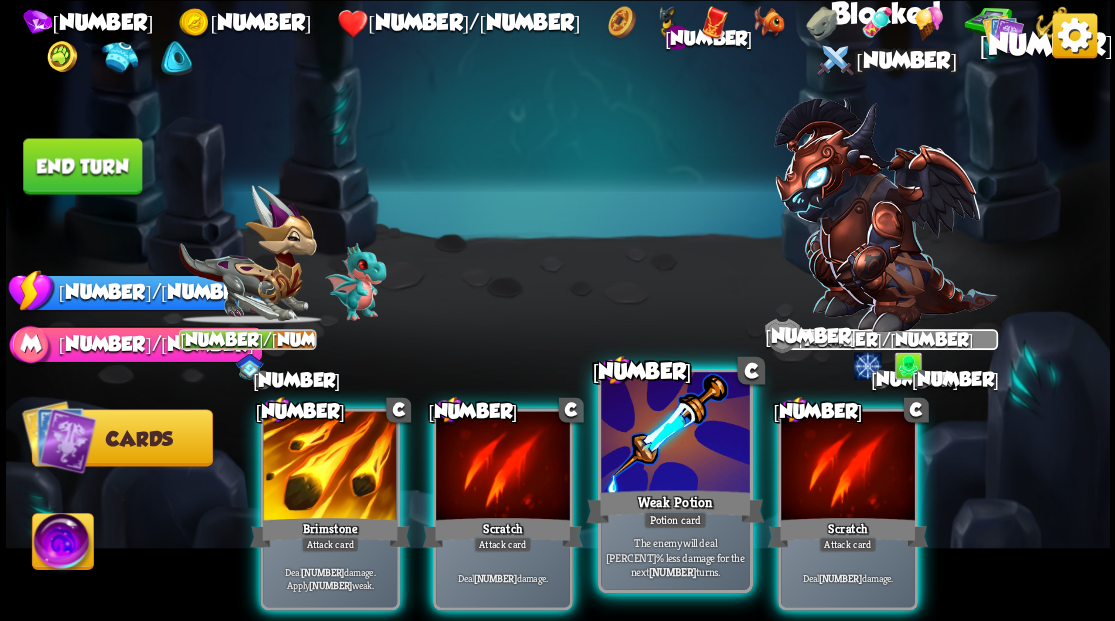 click at bounding box center [330, 467] 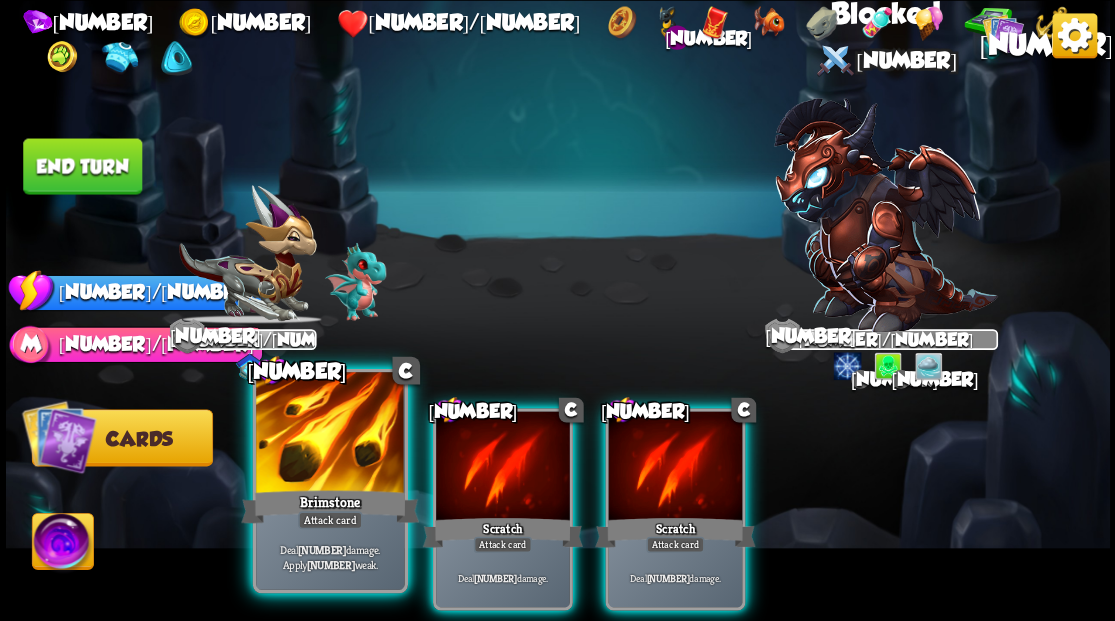 click at bounding box center [330, 434] 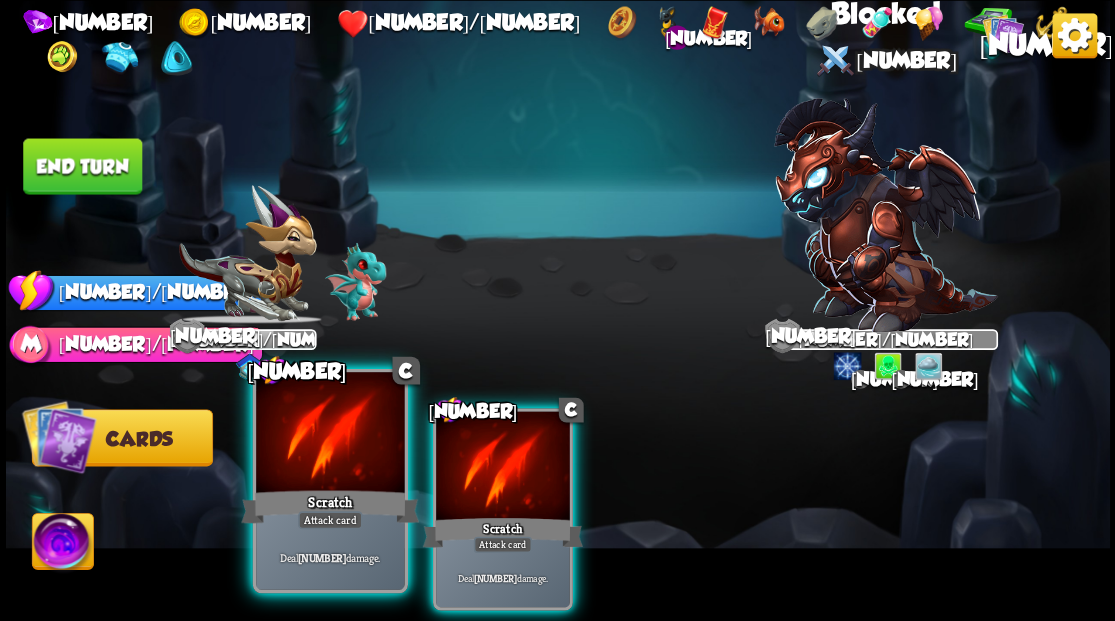 click at bounding box center (330, 434) 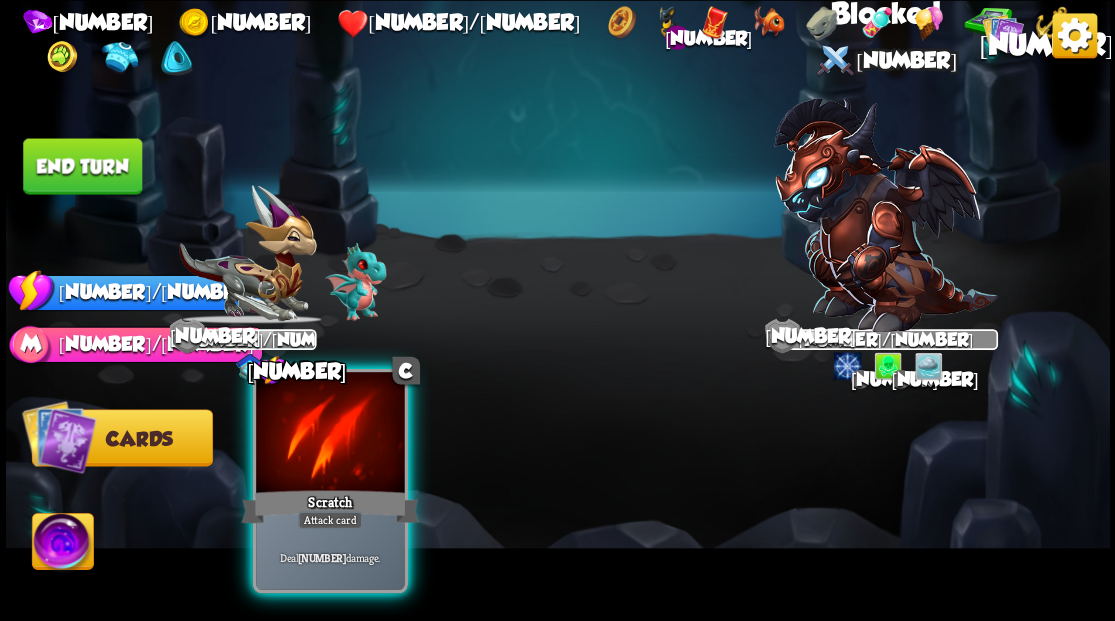 click at bounding box center (330, 434) 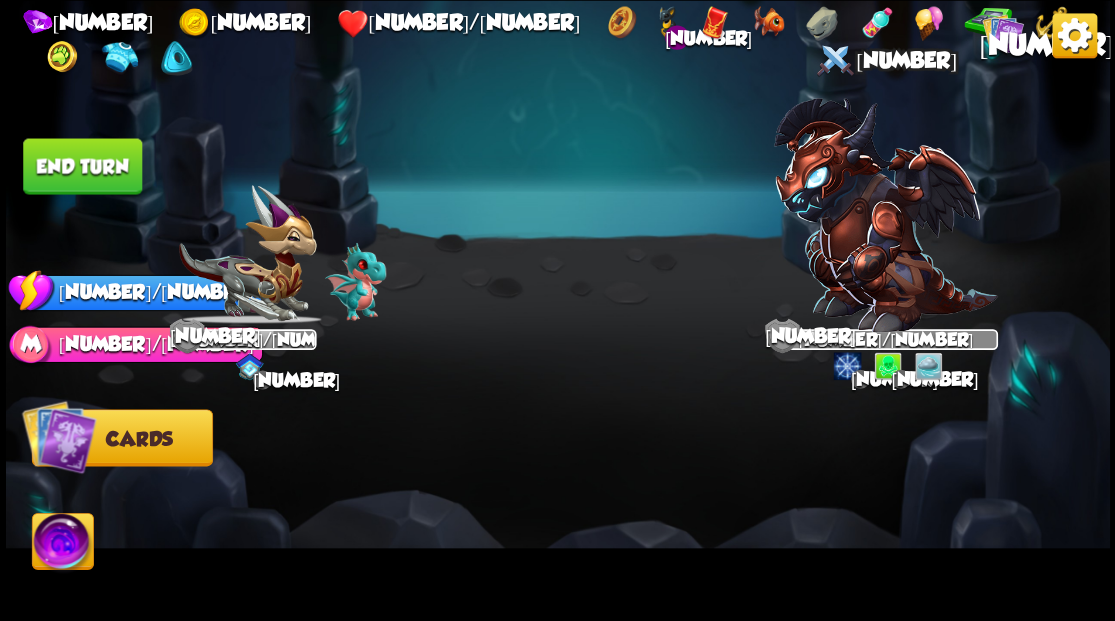 click on "End turn" at bounding box center (82, 166) 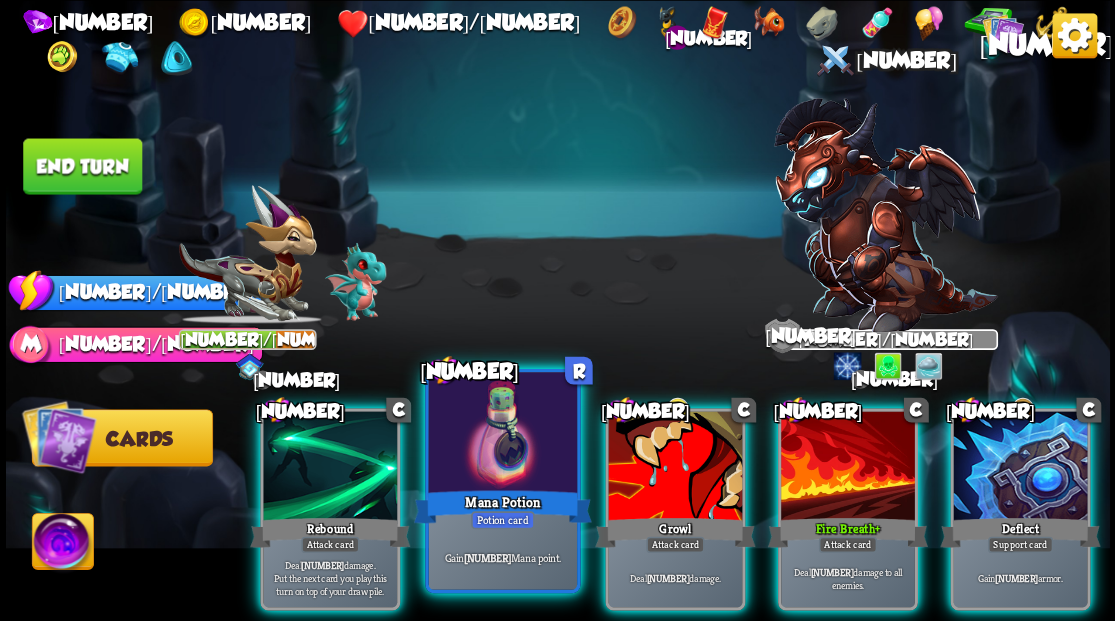 click at bounding box center (502, 434) 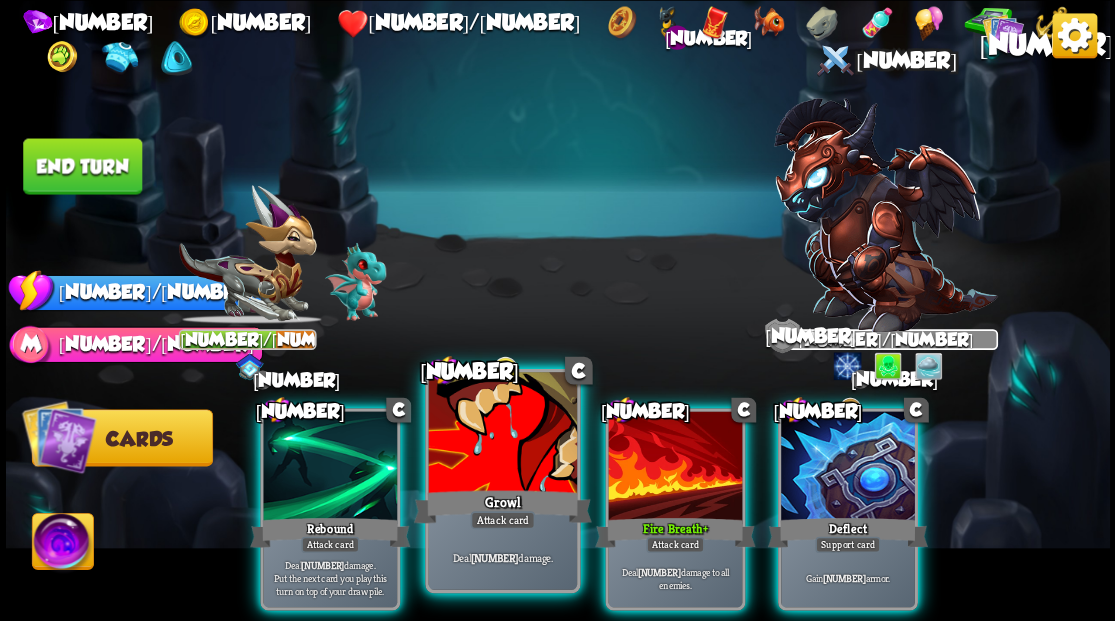 click at bounding box center (330, 467) 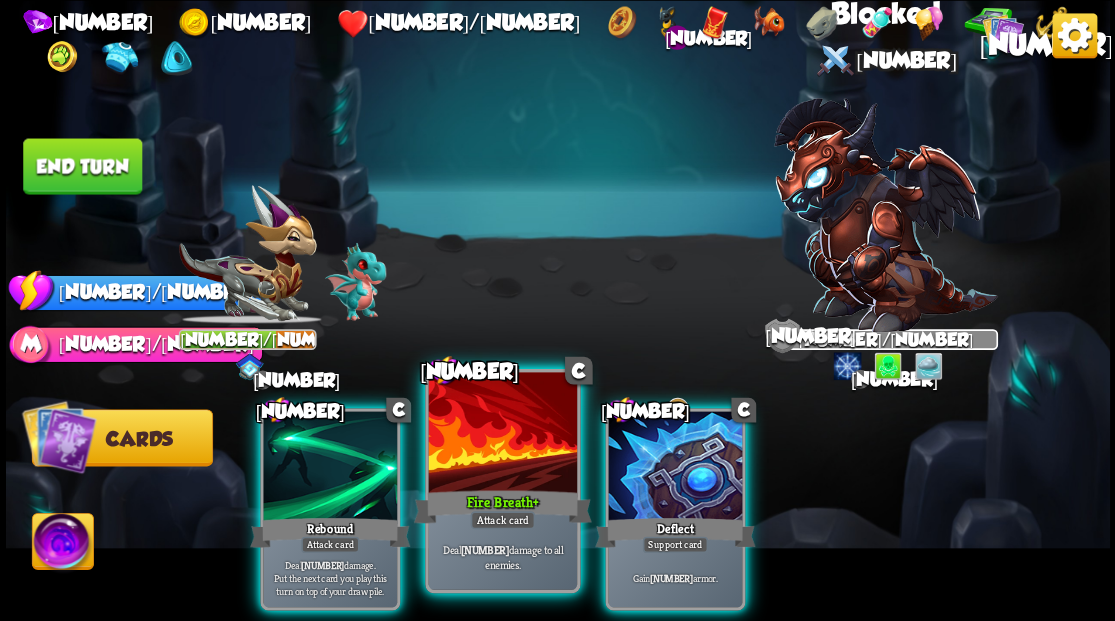 click at bounding box center (502, 434) 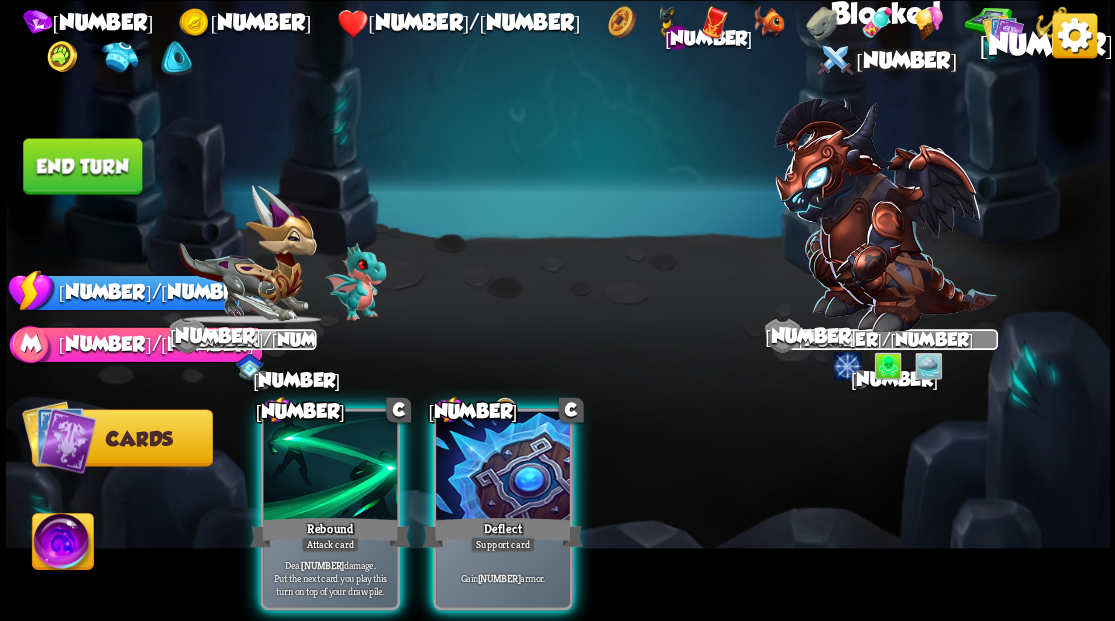 click at bounding box center [330, 467] 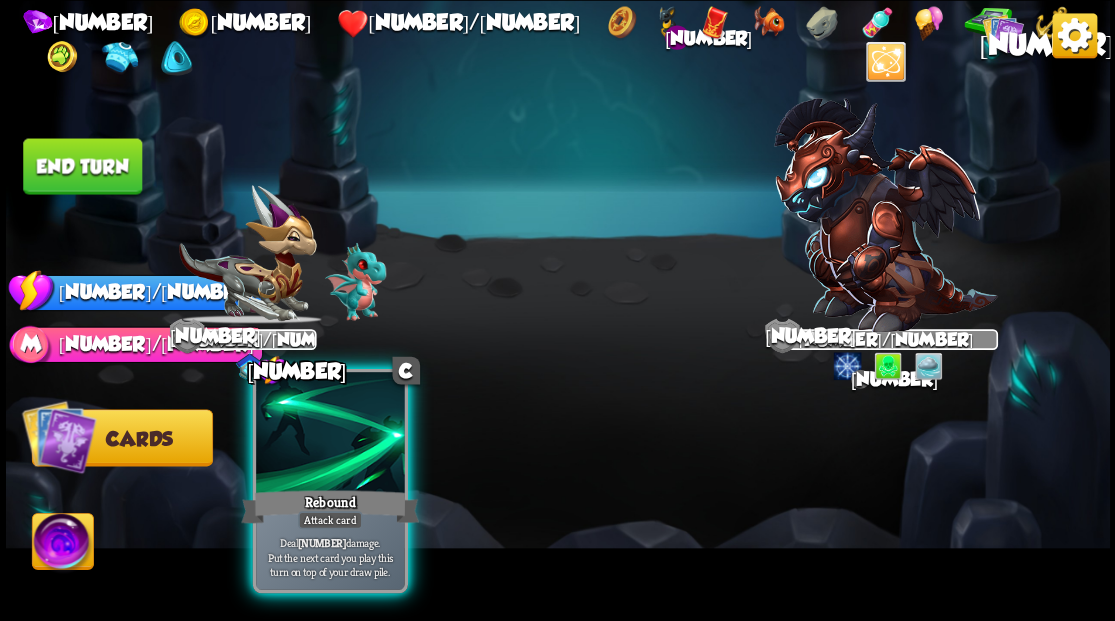 click at bounding box center (330, 434) 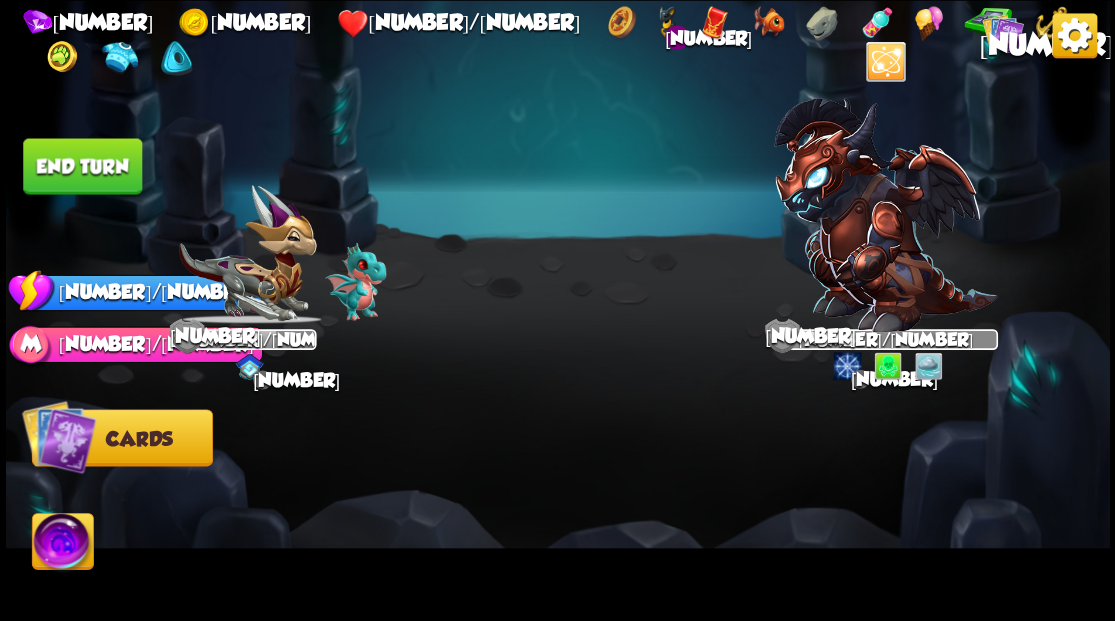 click on "End turn" at bounding box center [82, 166] 